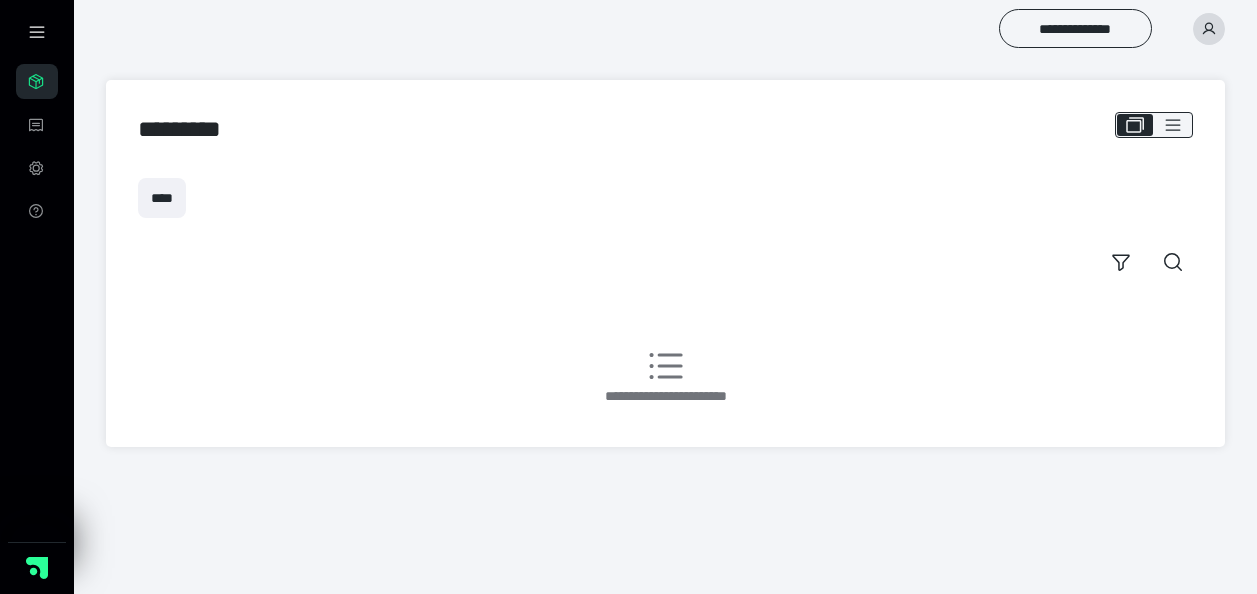 scroll, scrollTop: 0, scrollLeft: 0, axis: both 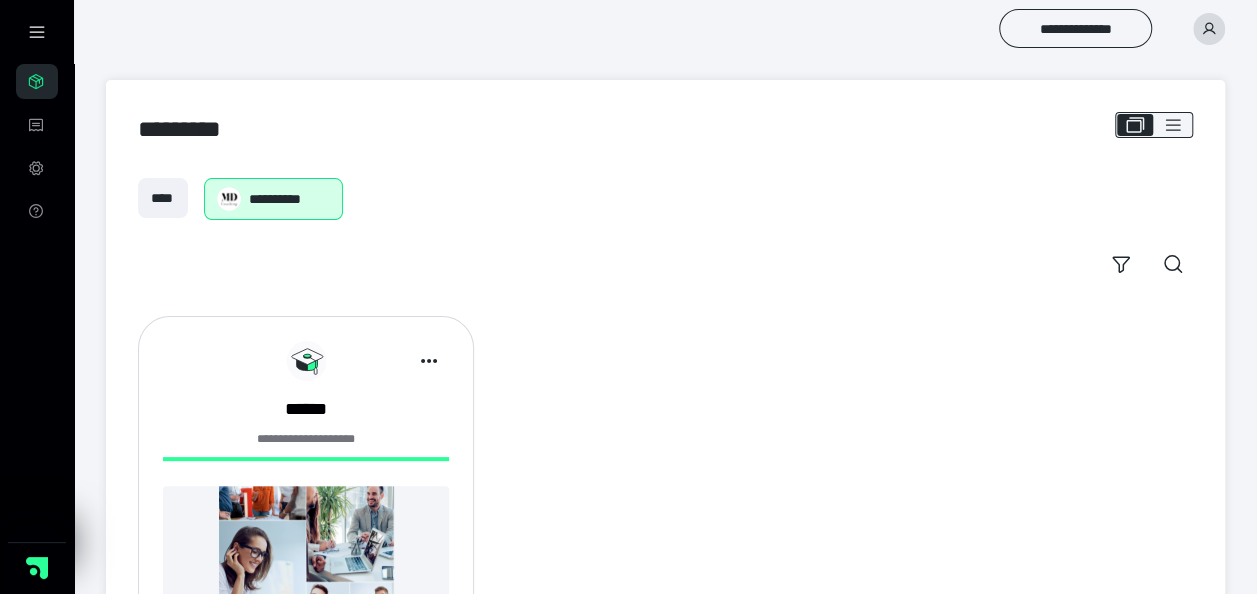 click at bounding box center [306, 573] 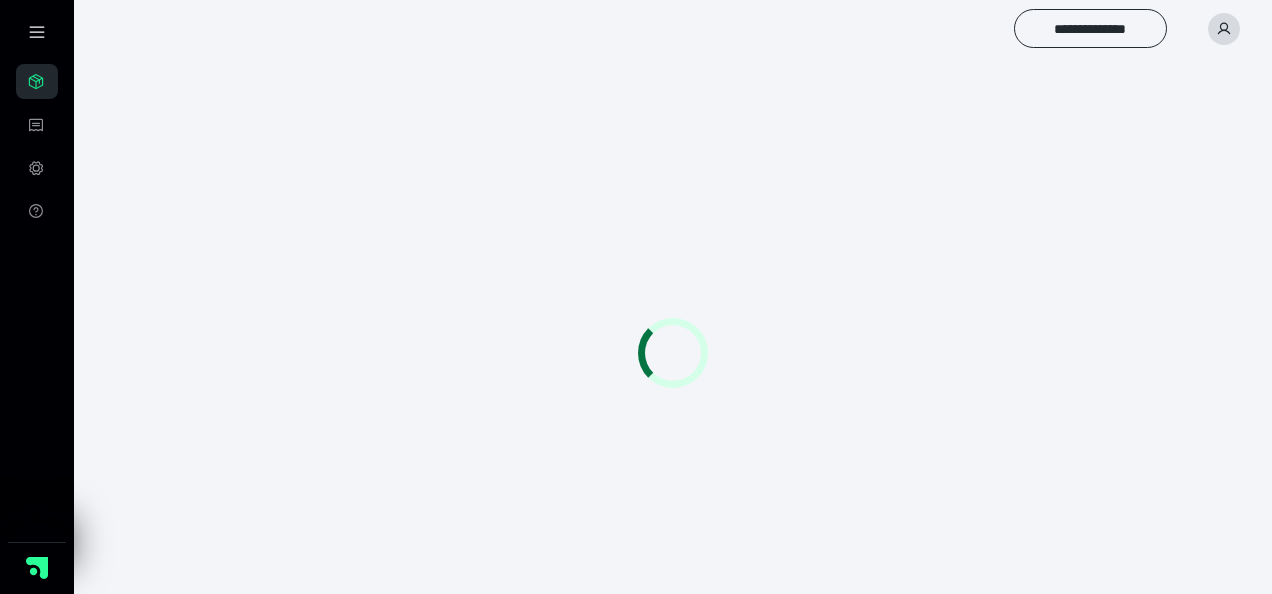 scroll, scrollTop: 0, scrollLeft: 0, axis: both 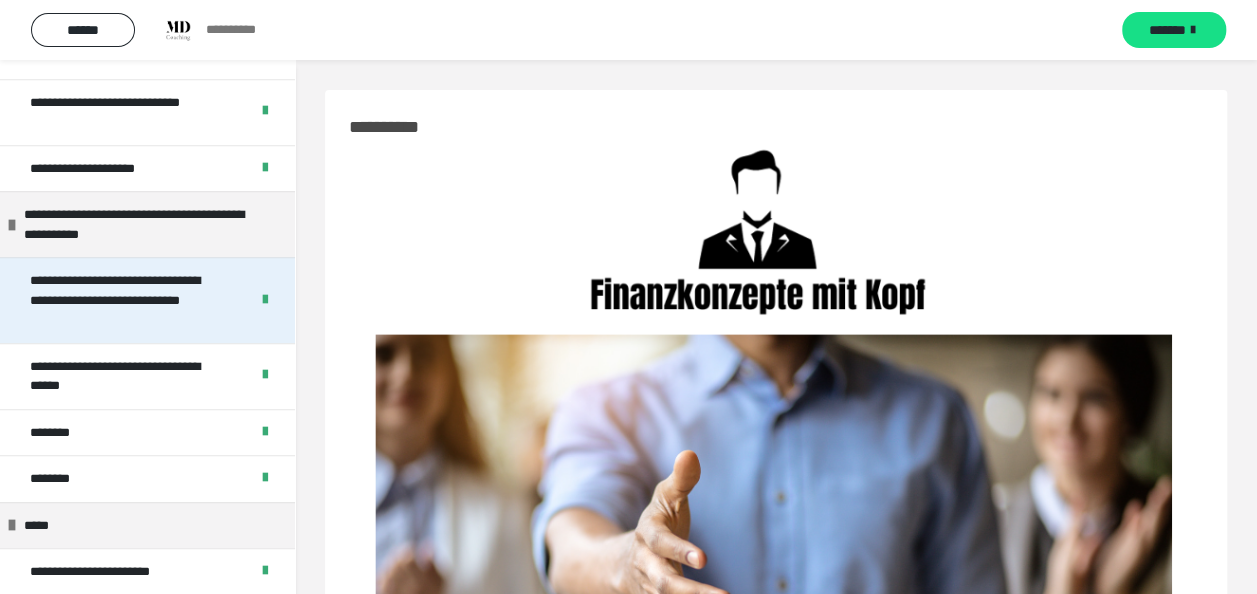 click on "**********" at bounding box center [124, 300] 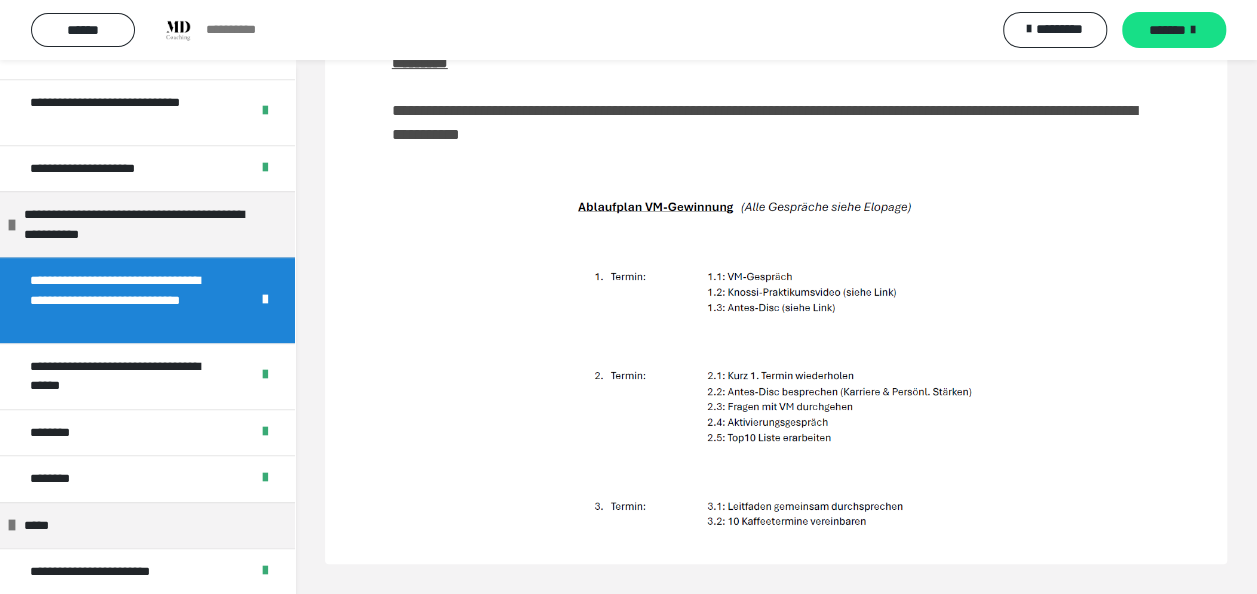 scroll, scrollTop: 0, scrollLeft: 0, axis: both 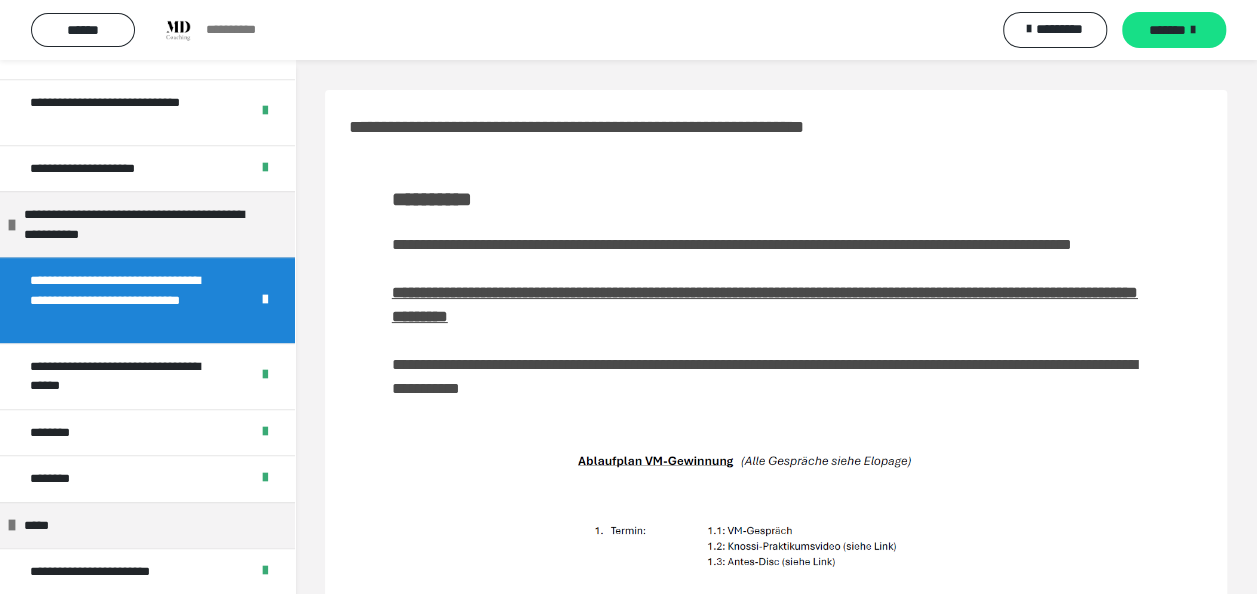 click on "**********" at bounding box center [765, 304] 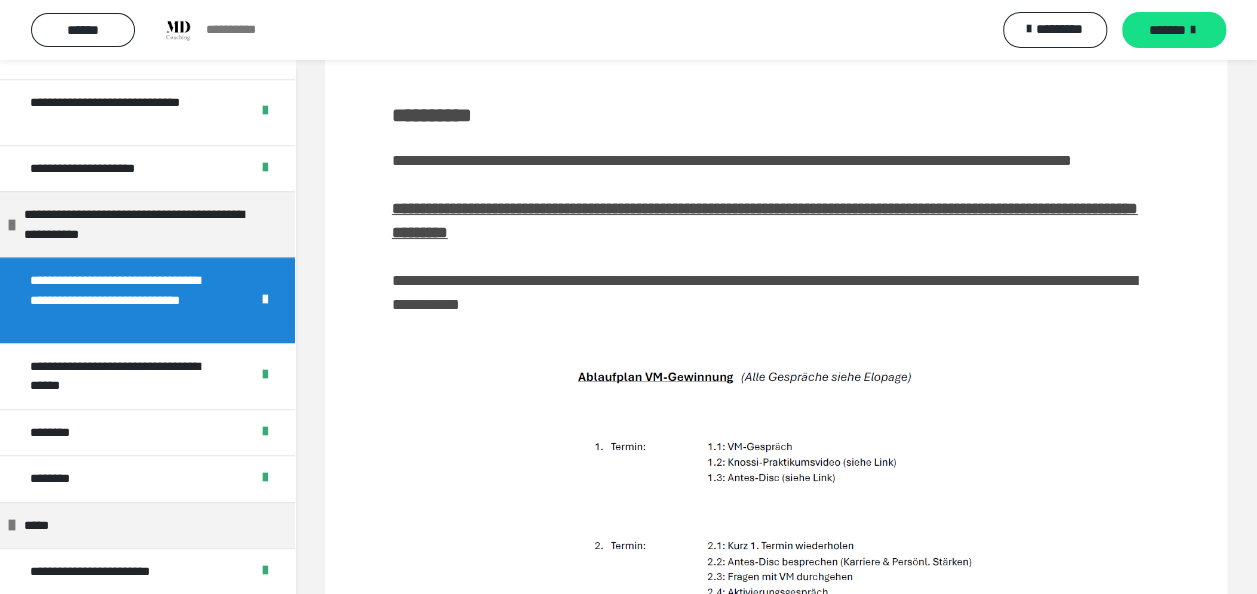 scroll, scrollTop: 278, scrollLeft: 0, axis: vertical 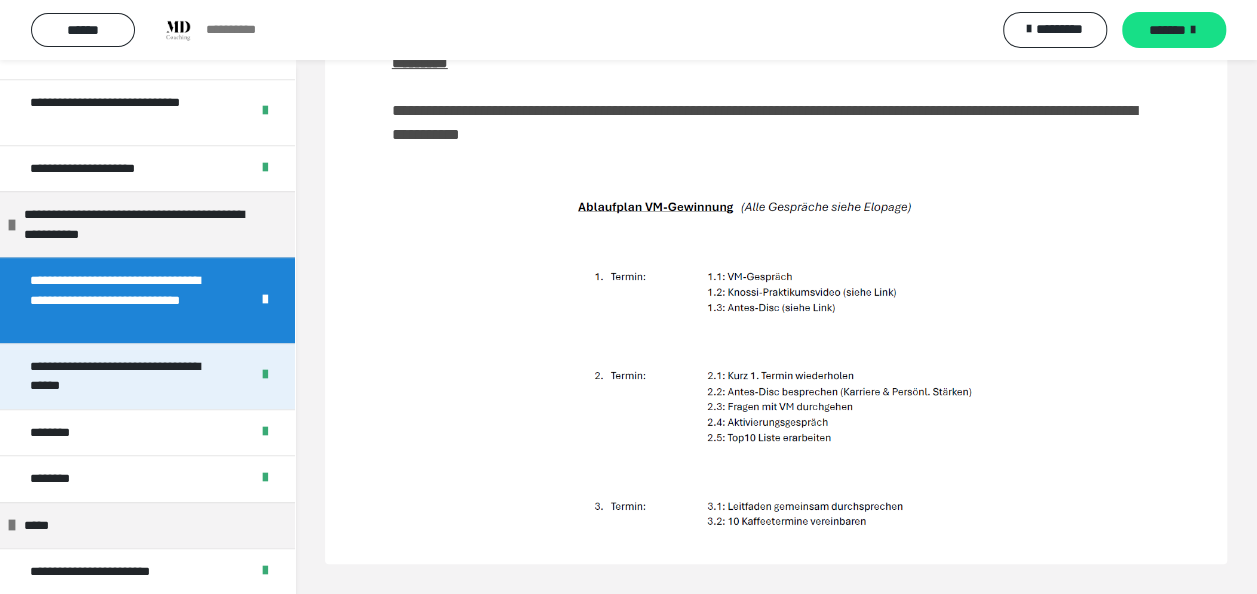 click at bounding box center (265, 376) 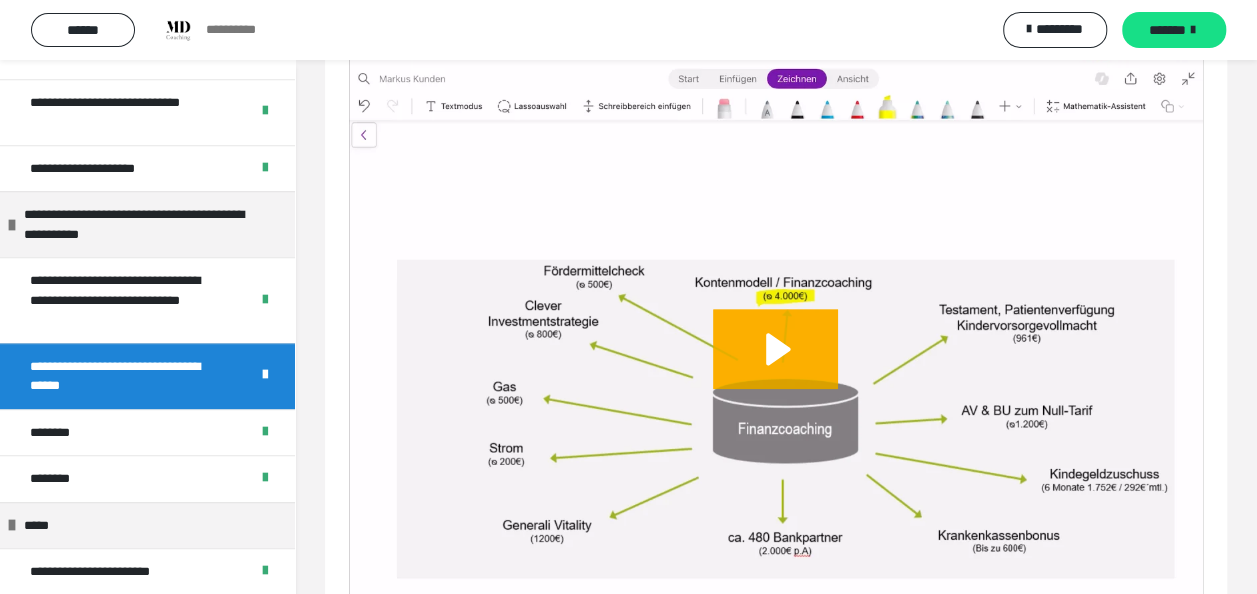 scroll, scrollTop: 987, scrollLeft: 0, axis: vertical 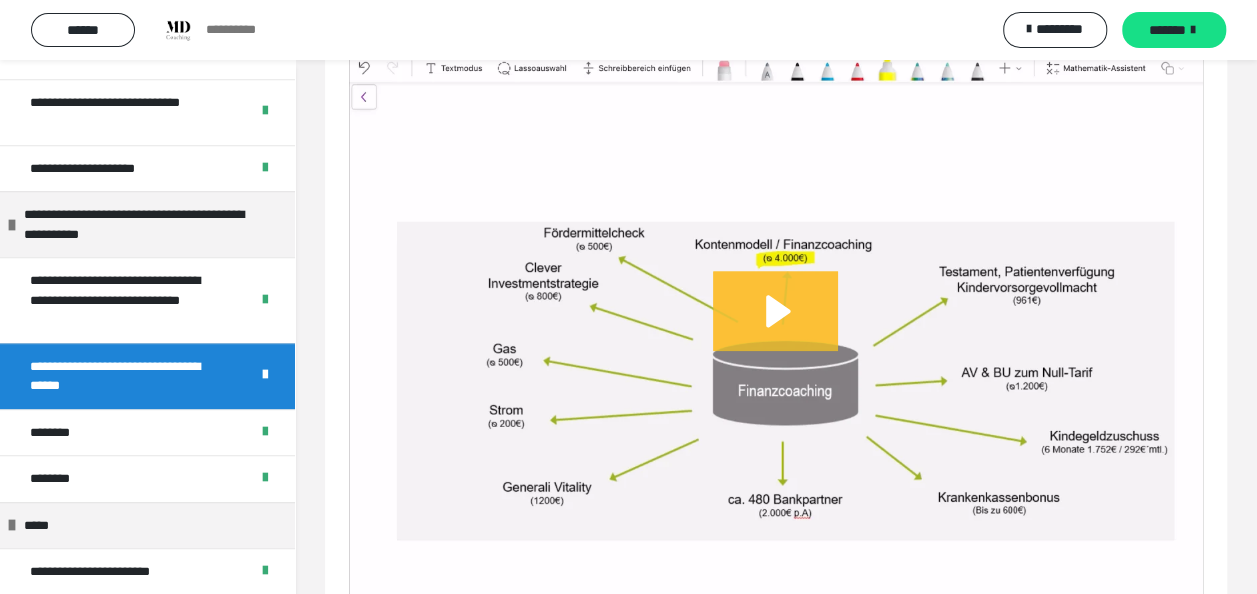 click 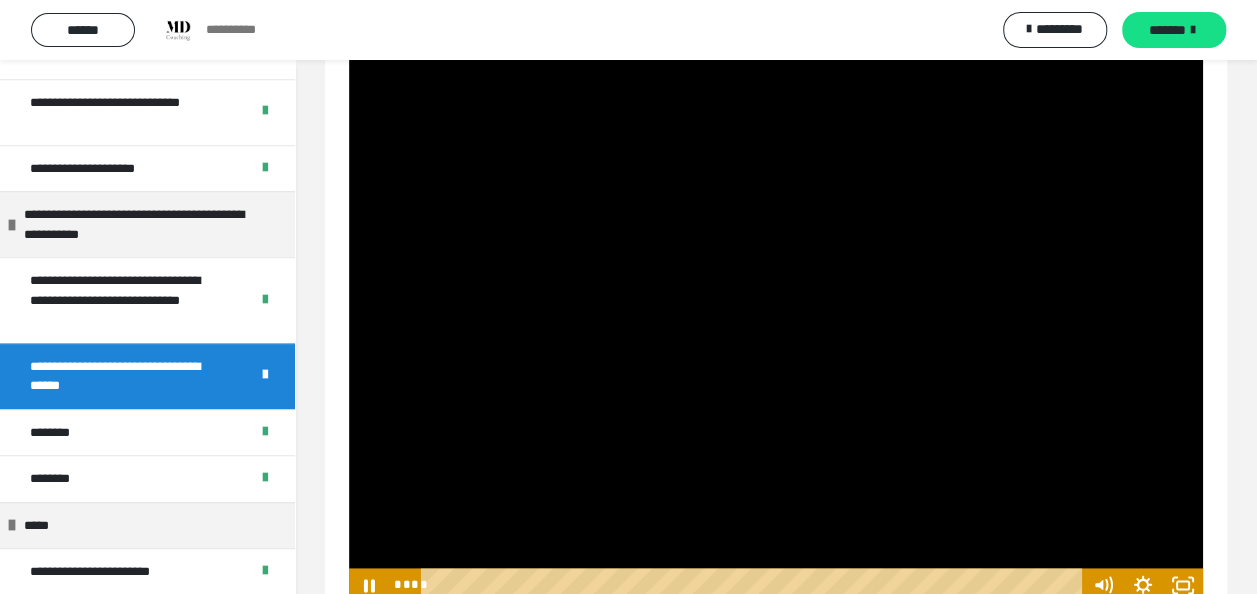 scroll, scrollTop: 1041, scrollLeft: 0, axis: vertical 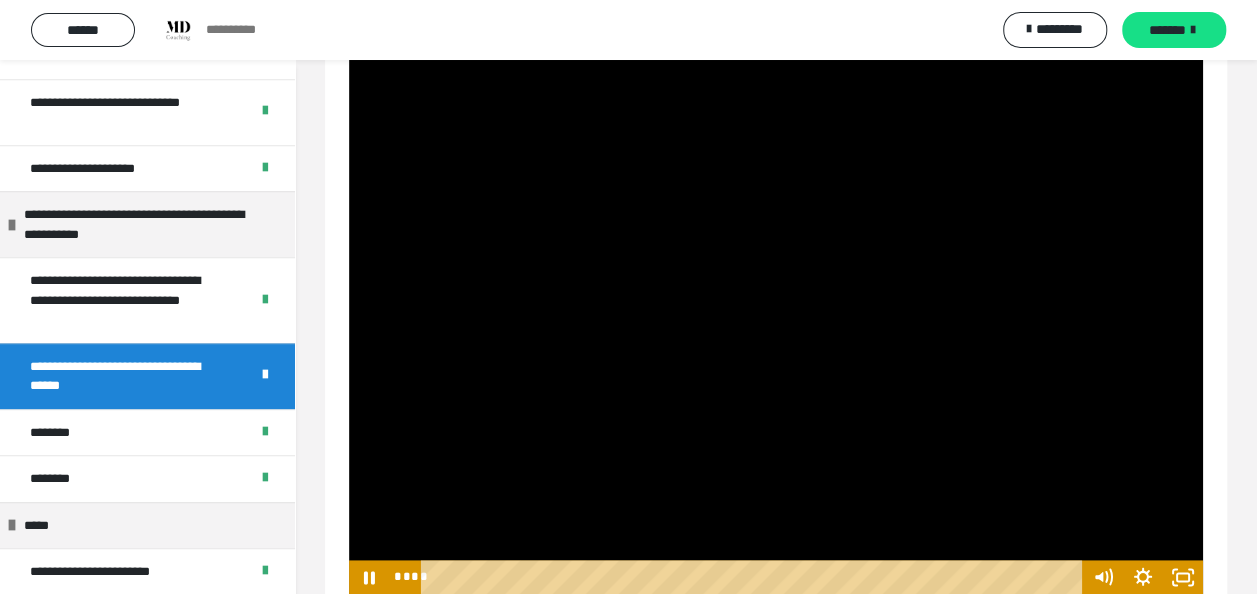 click on "**** ****" at bounding box center (736, 577) 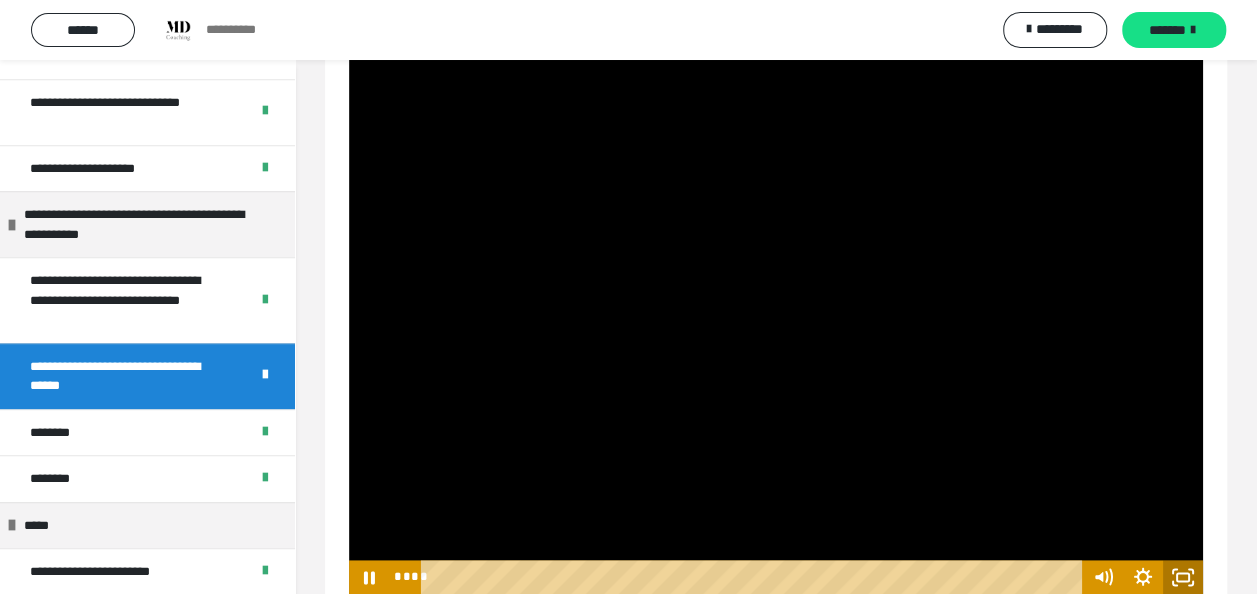 click 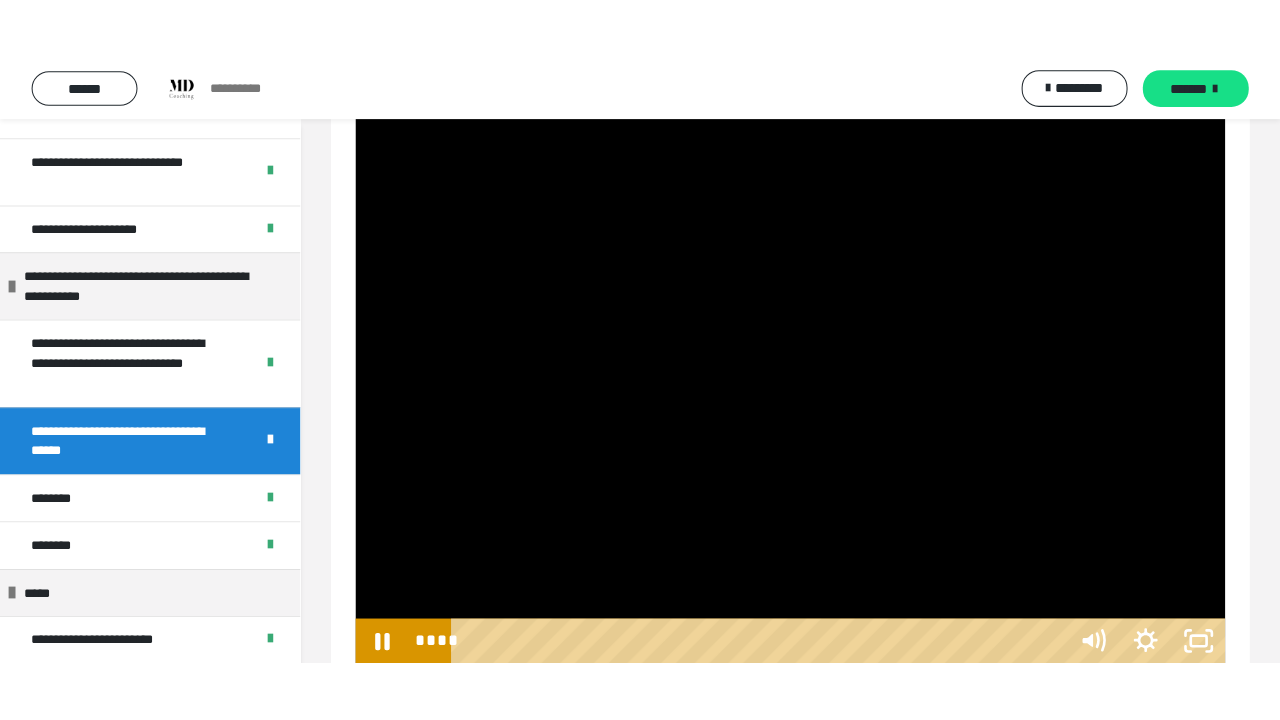 scroll, scrollTop: 988, scrollLeft: 0, axis: vertical 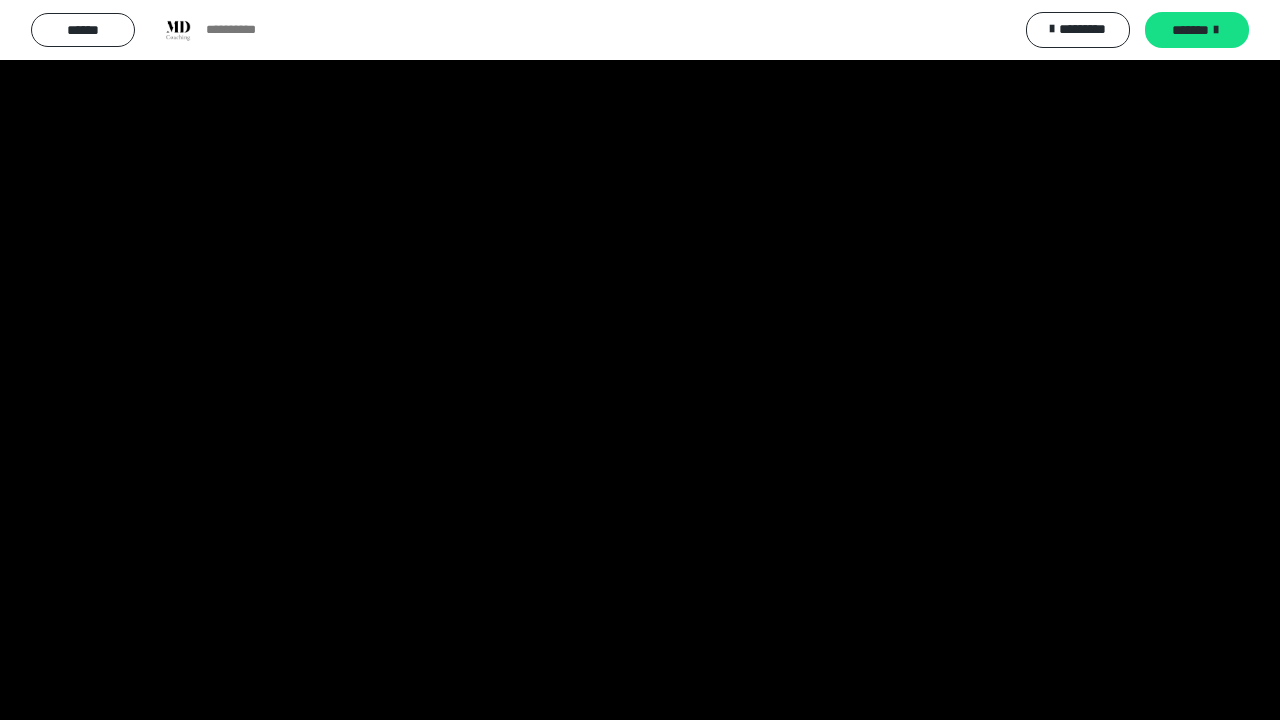 type 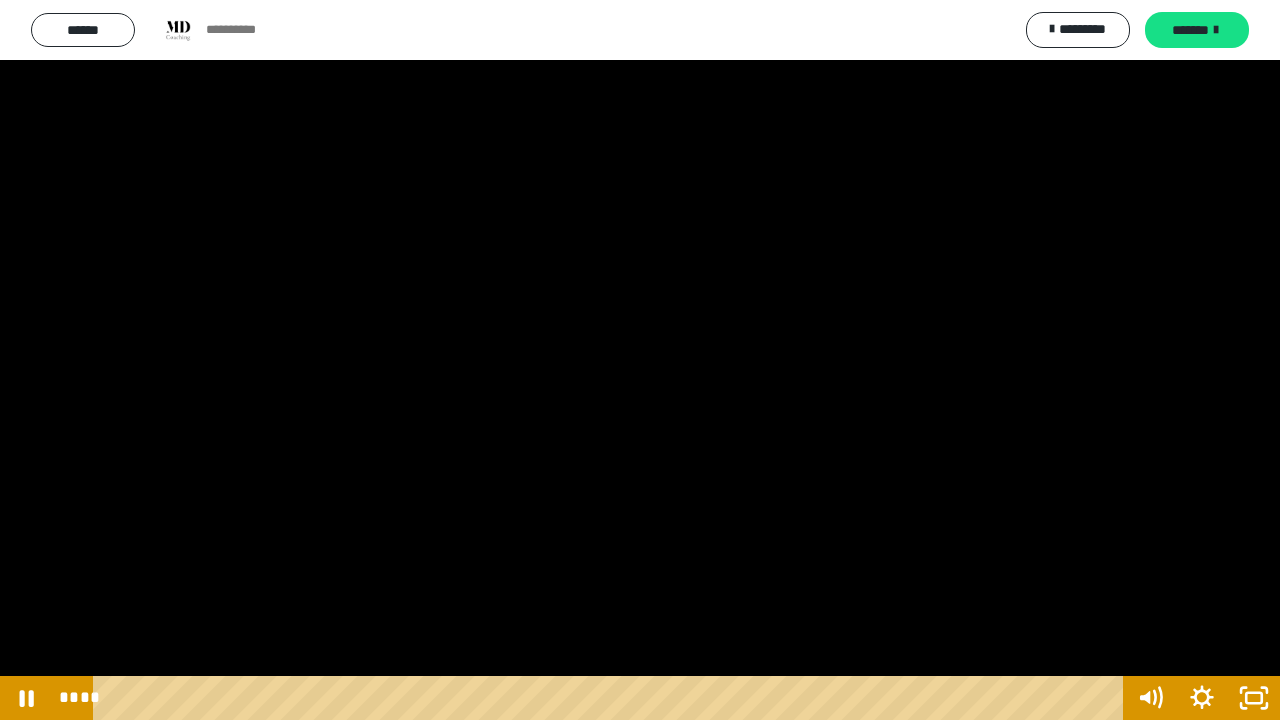 click at bounding box center [1254, 698] 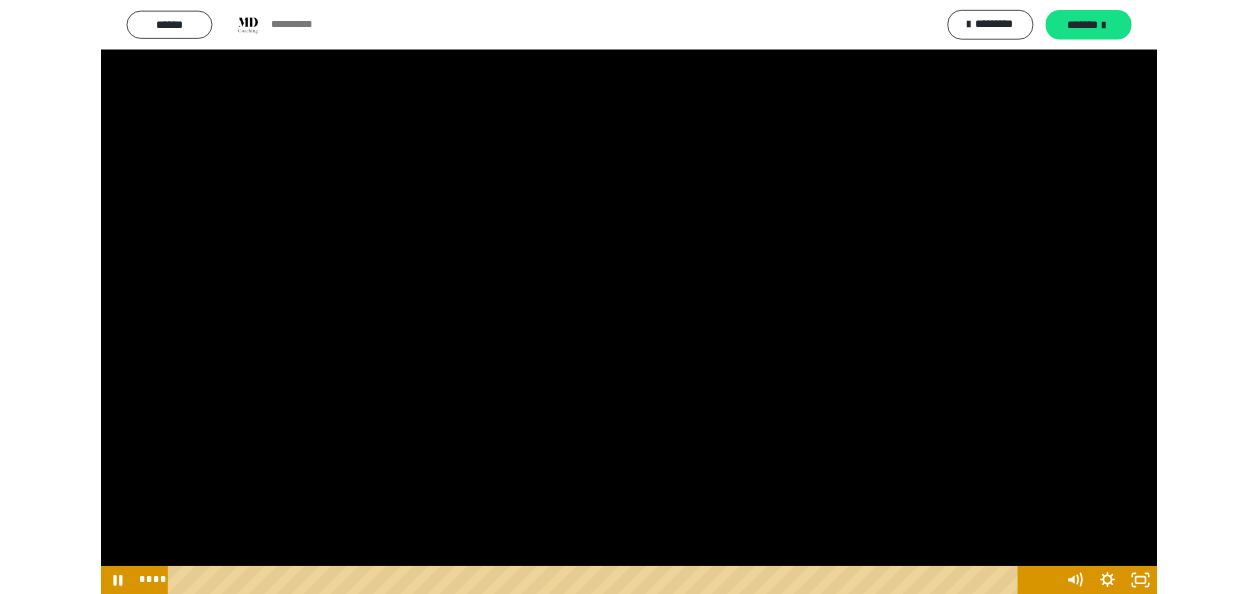 scroll, scrollTop: 973, scrollLeft: 0, axis: vertical 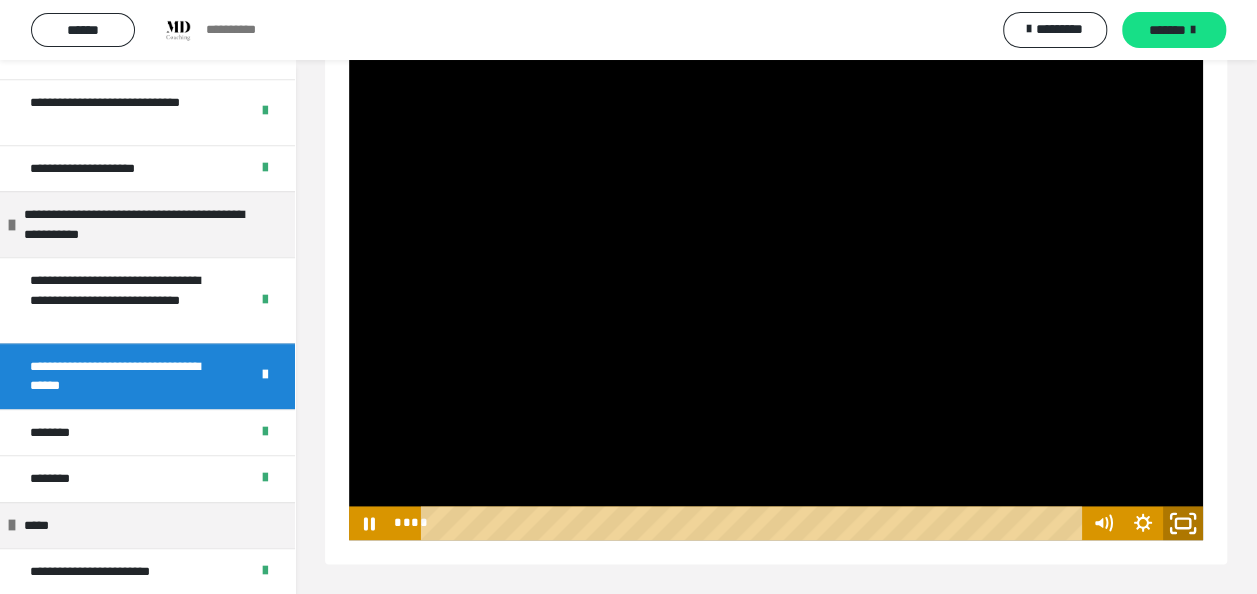 click 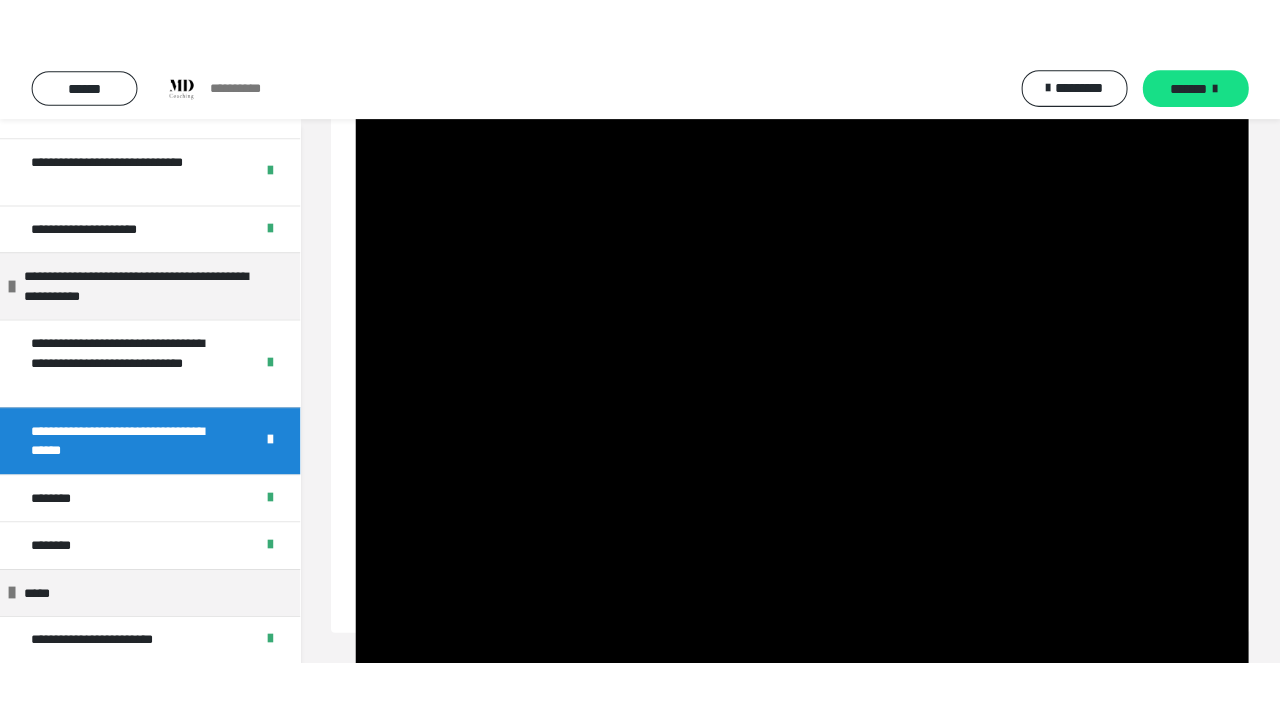 scroll, scrollTop: 988, scrollLeft: 0, axis: vertical 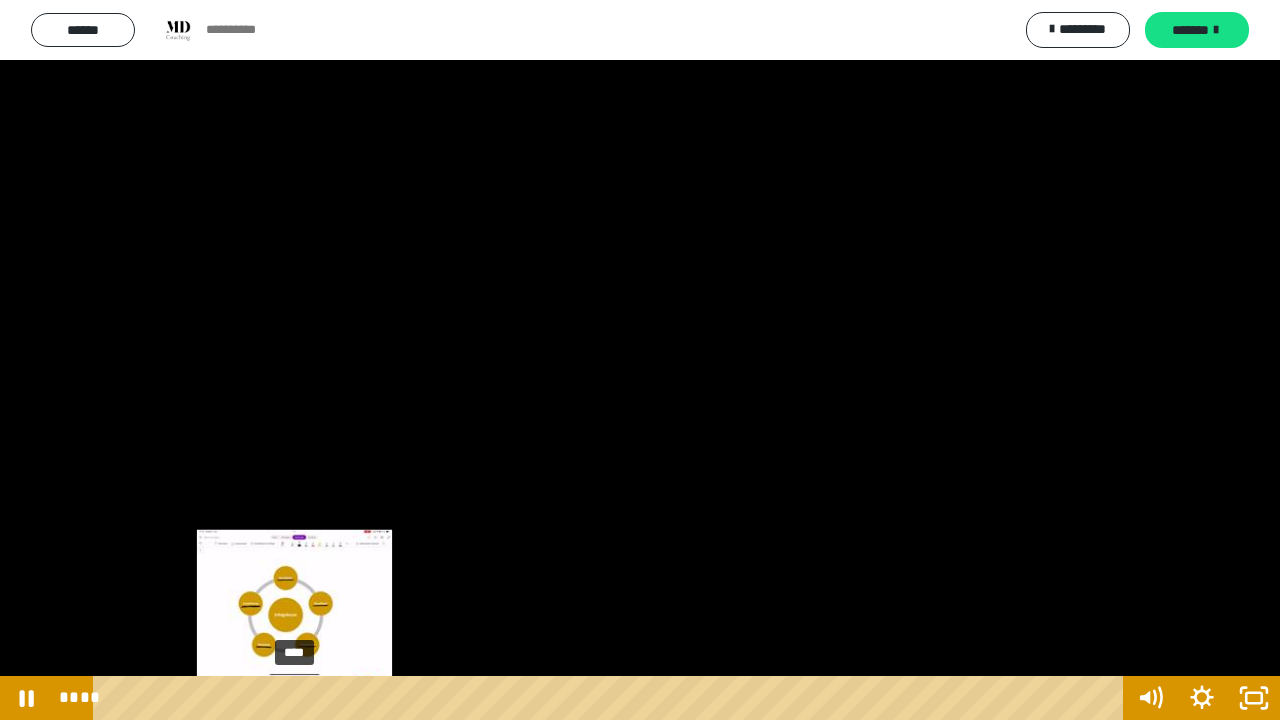 click on "****" at bounding box center (612, 698) 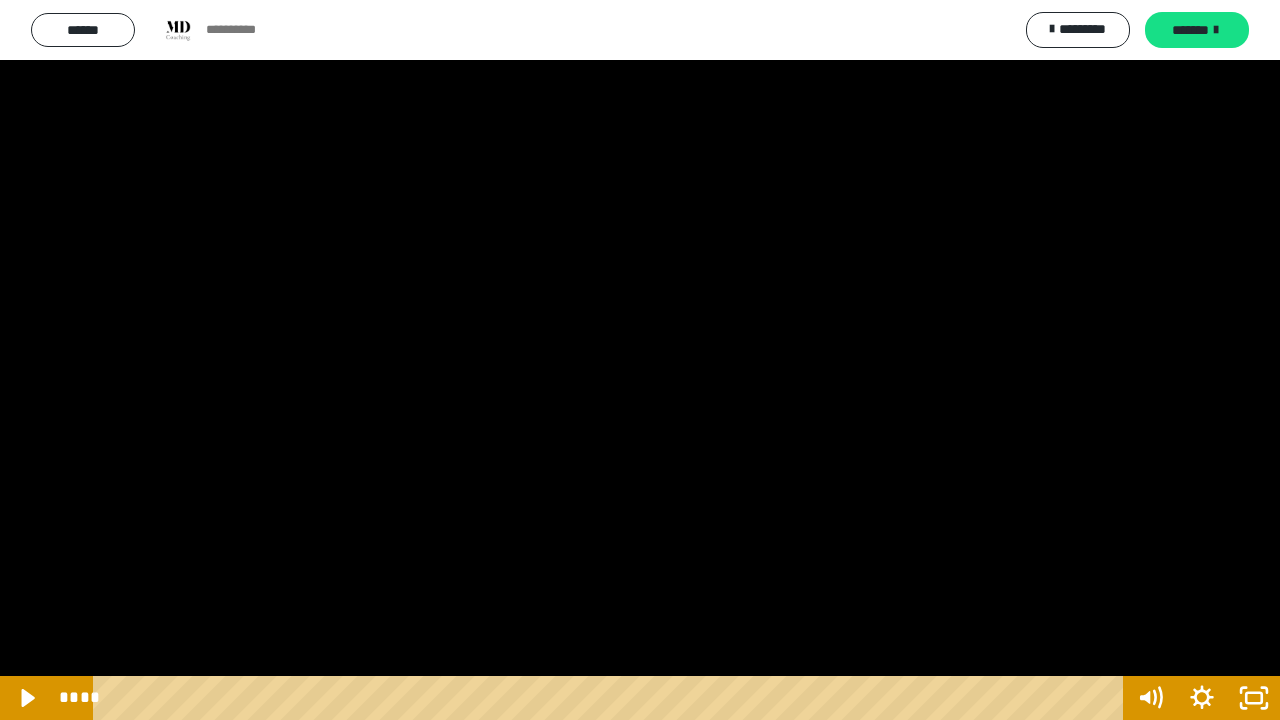 click at bounding box center [640, 360] 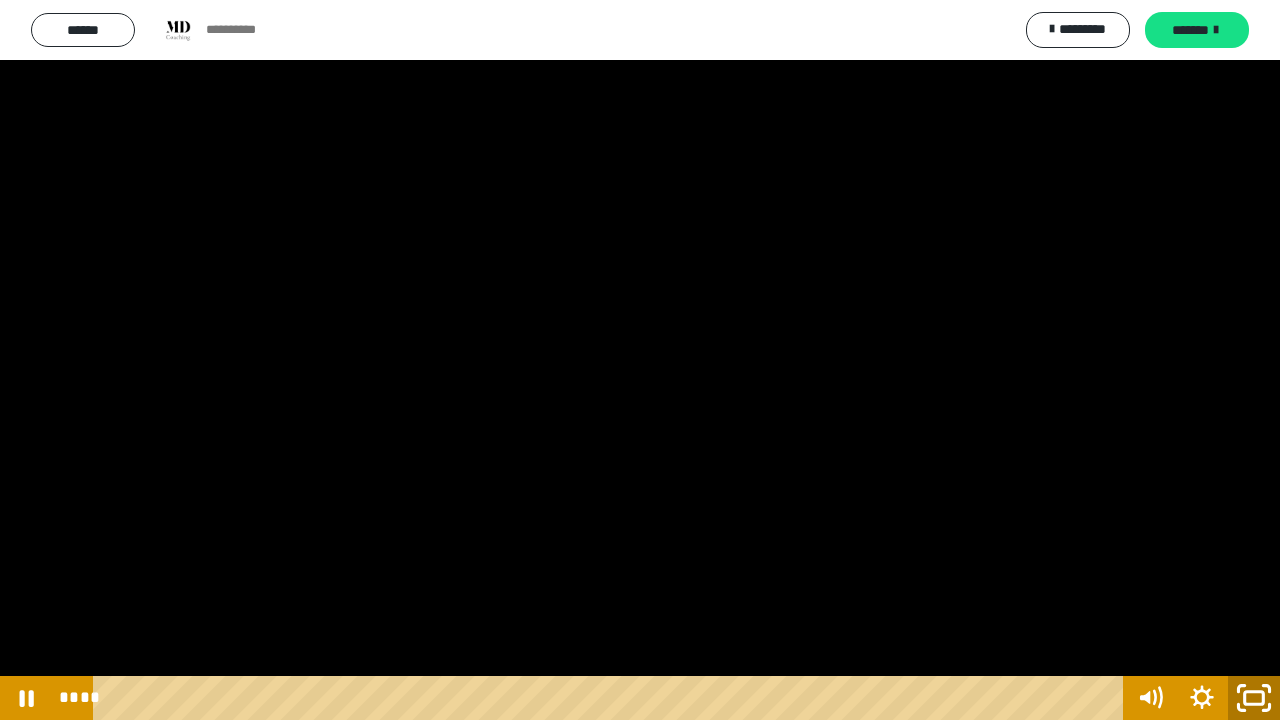 click 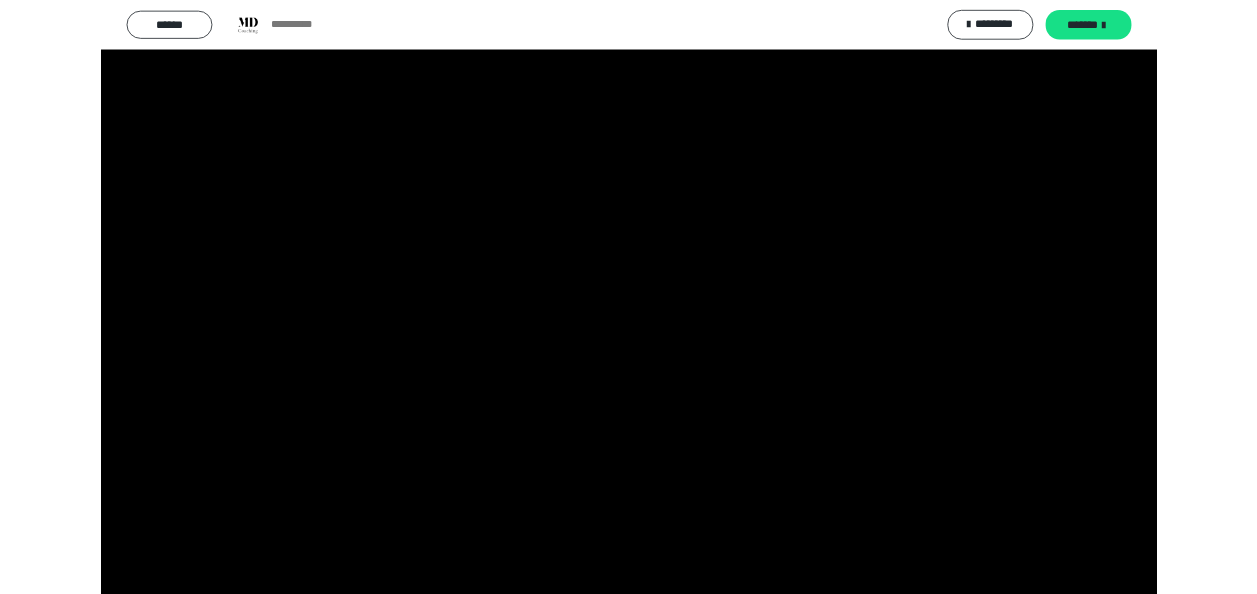 scroll, scrollTop: 973, scrollLeft: 0, axis: vertical 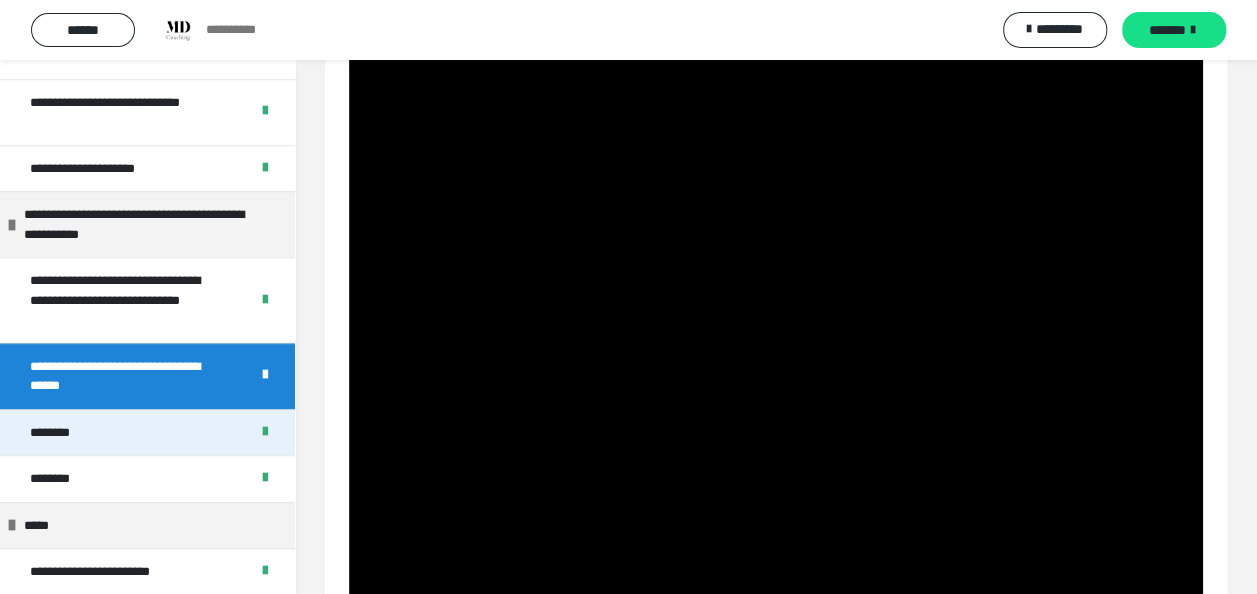 click on "********" at bounding box center (147, 432) 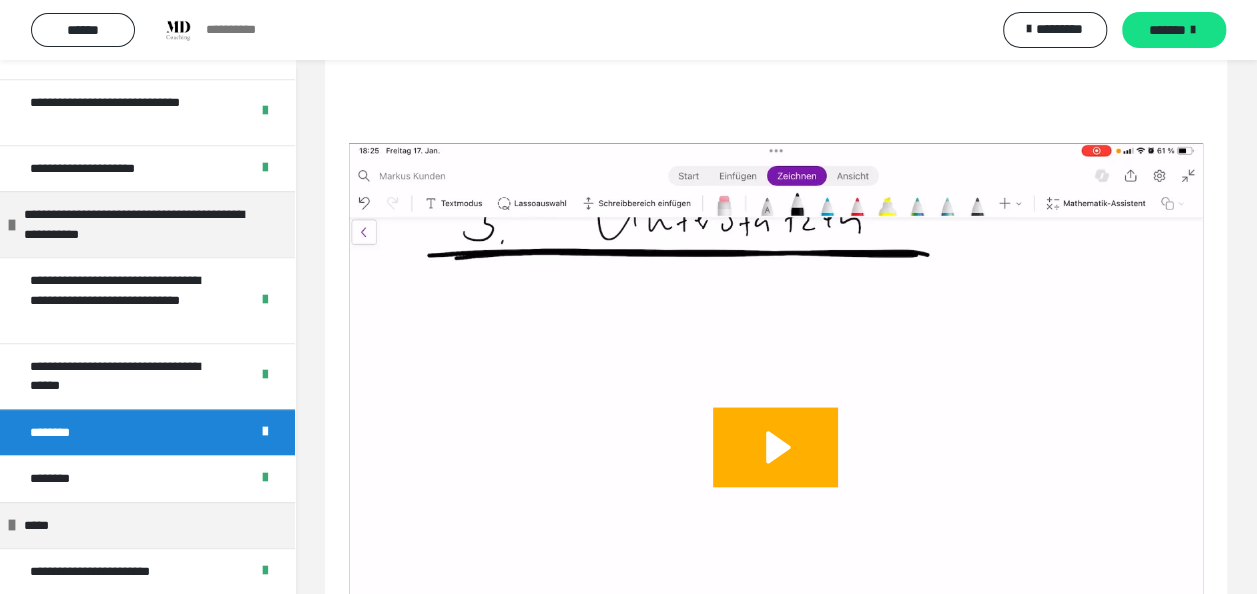 scroll, scrollTop: 1173, scrollLeft: 0, axis: vertical 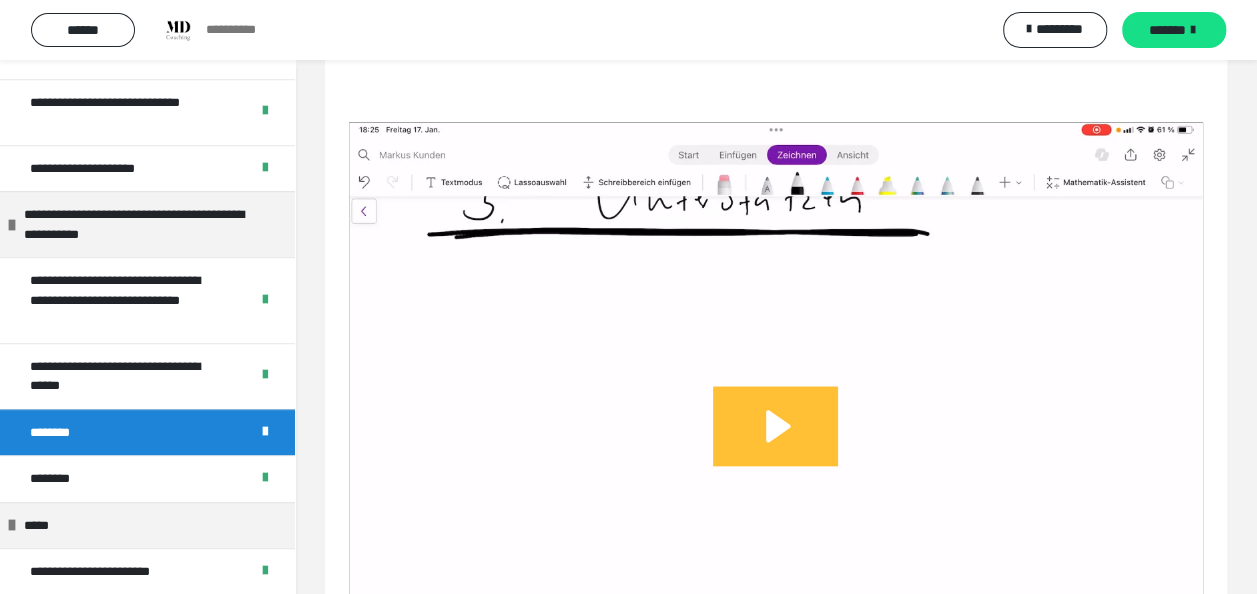 click 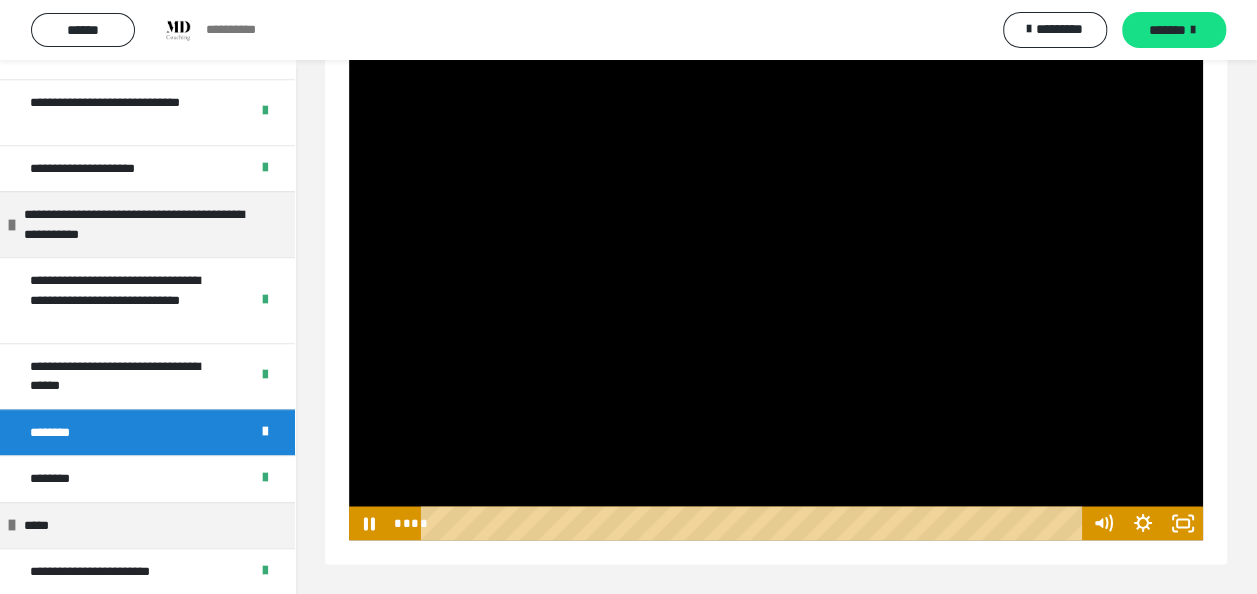 scroll, scrollTop: 1405, scrollLeft: 0, axis: vertical 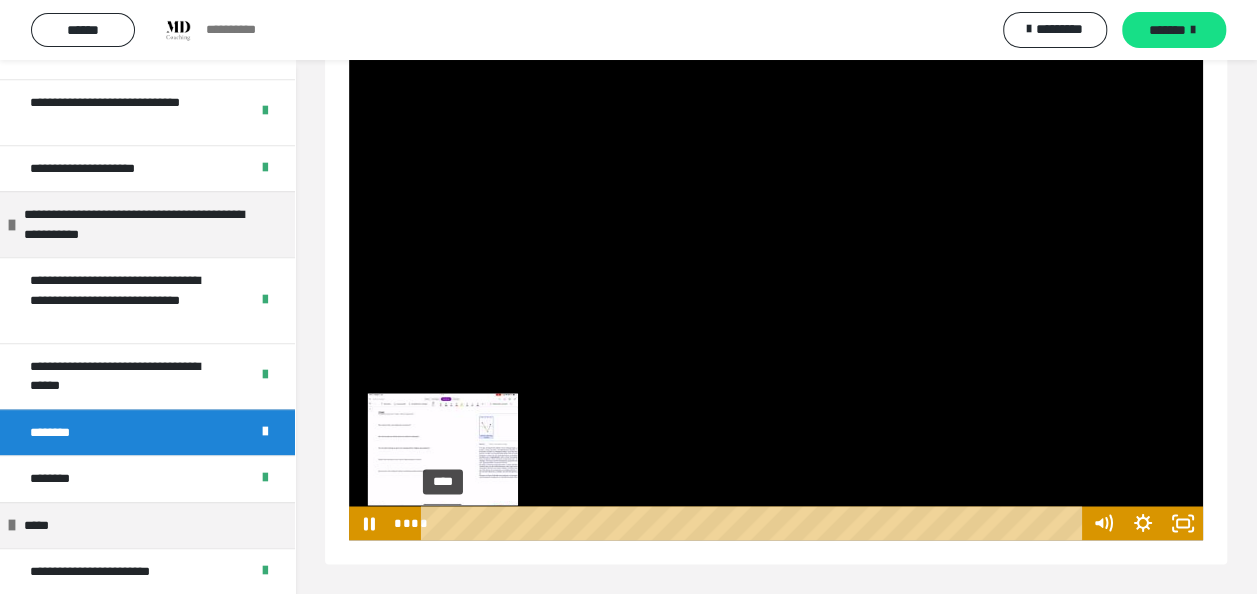 click on "**********" at bounding box center [628, -401] 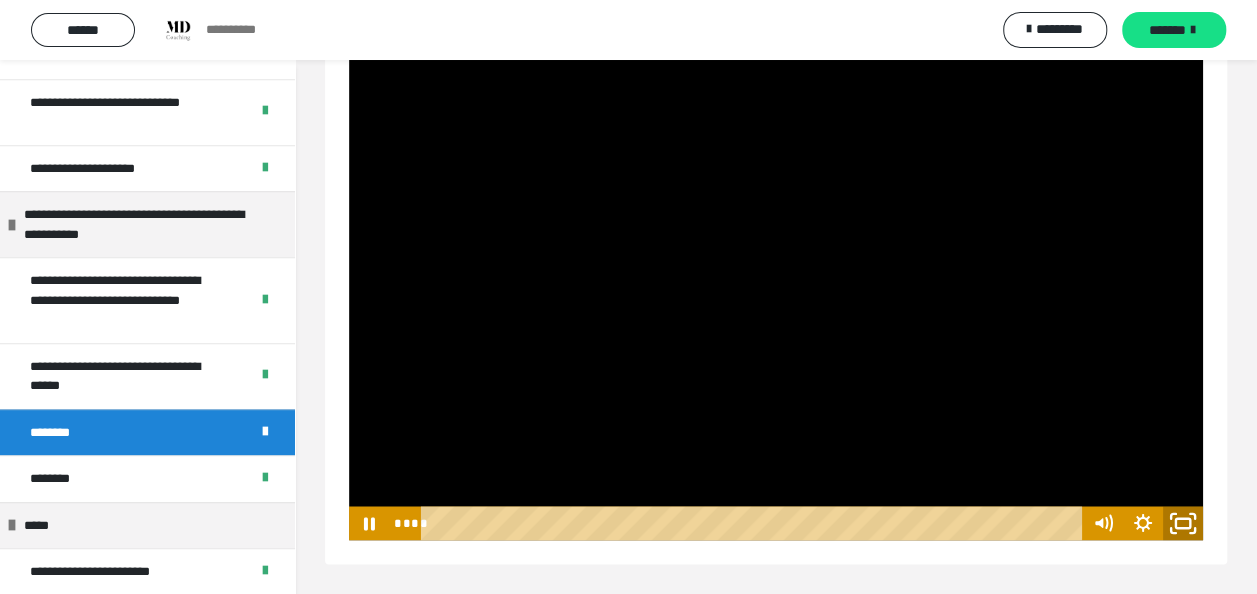 click 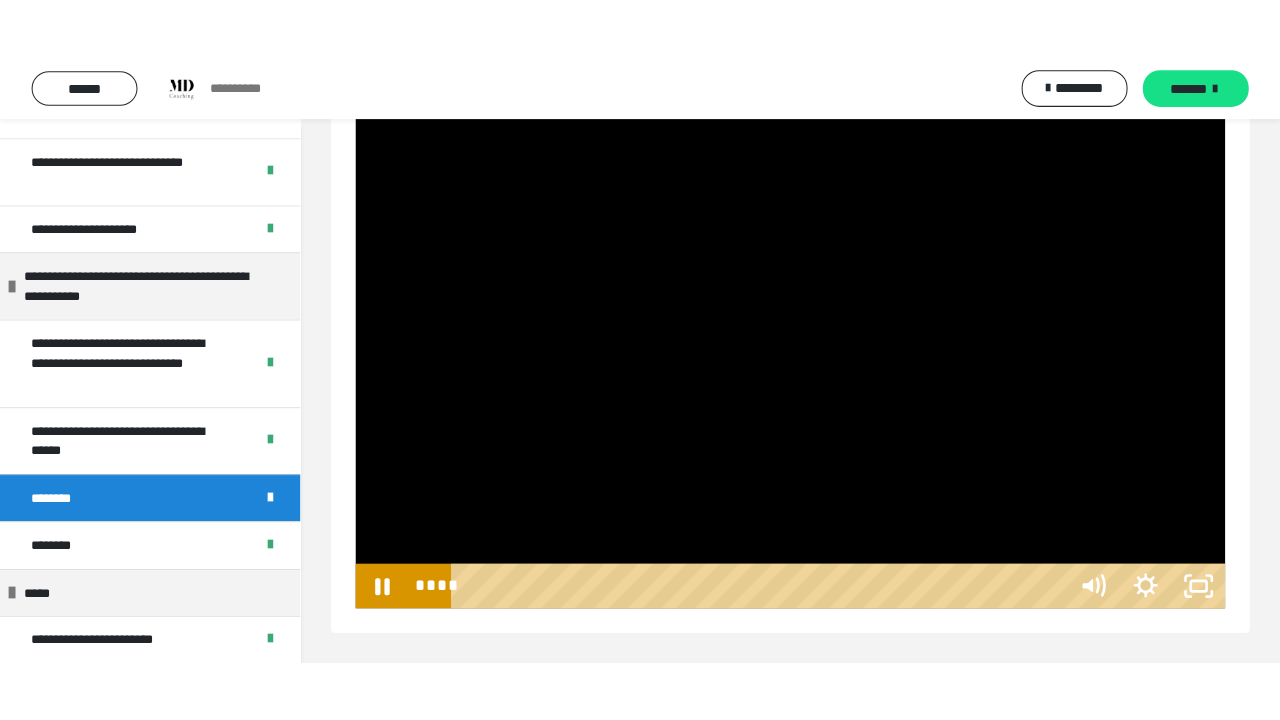 scroll, scrollTop: 1313, scrollLeft: 0, axis: vertical 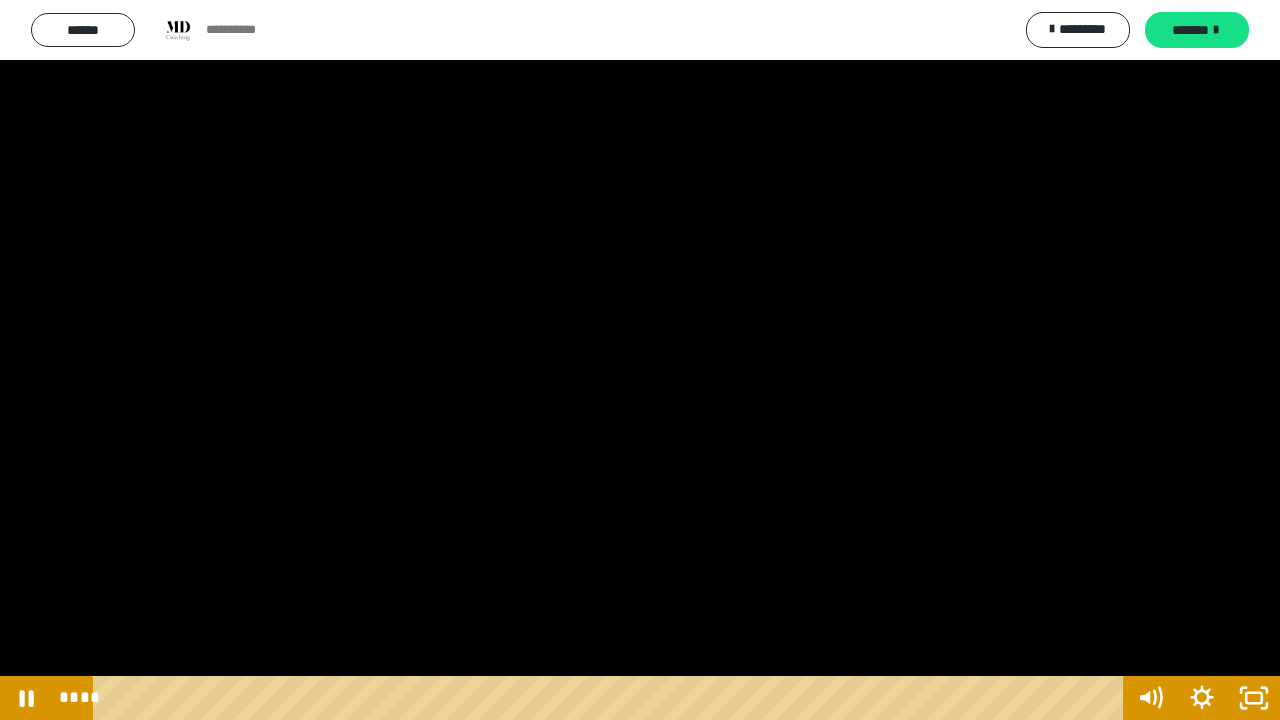 click at bounding box center (640, 360) 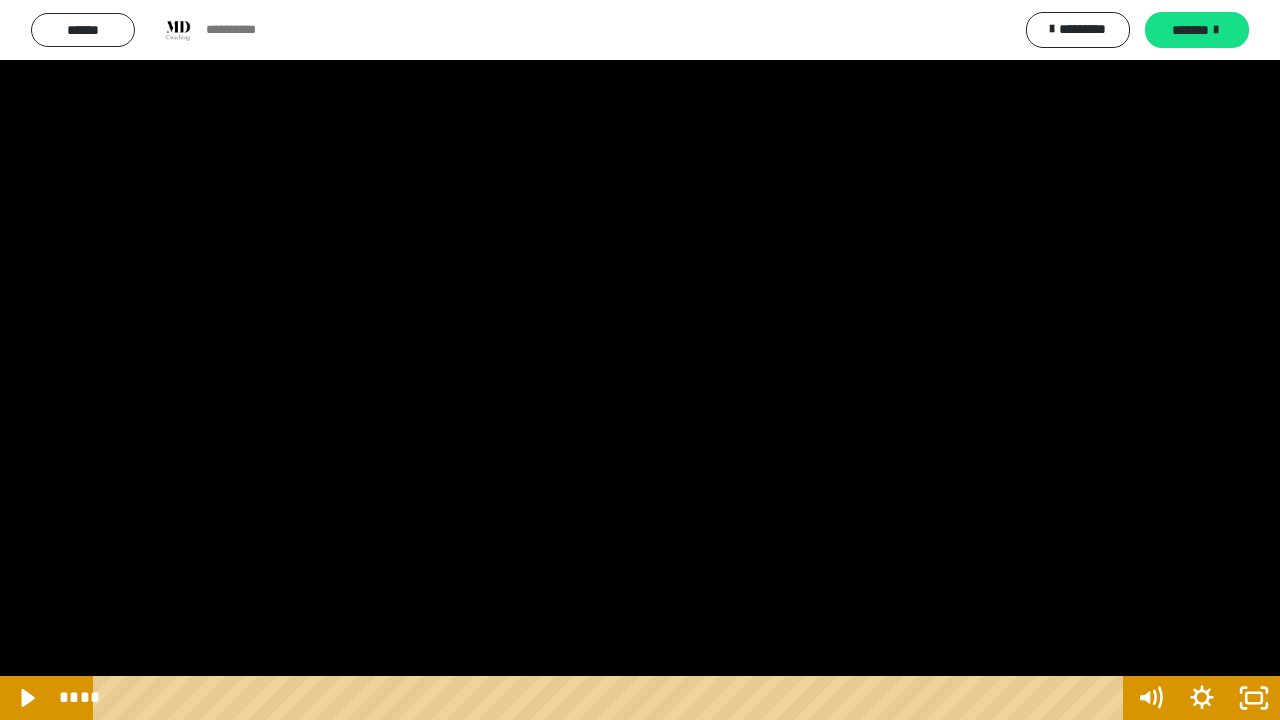 click at bounding box center (640, 360) 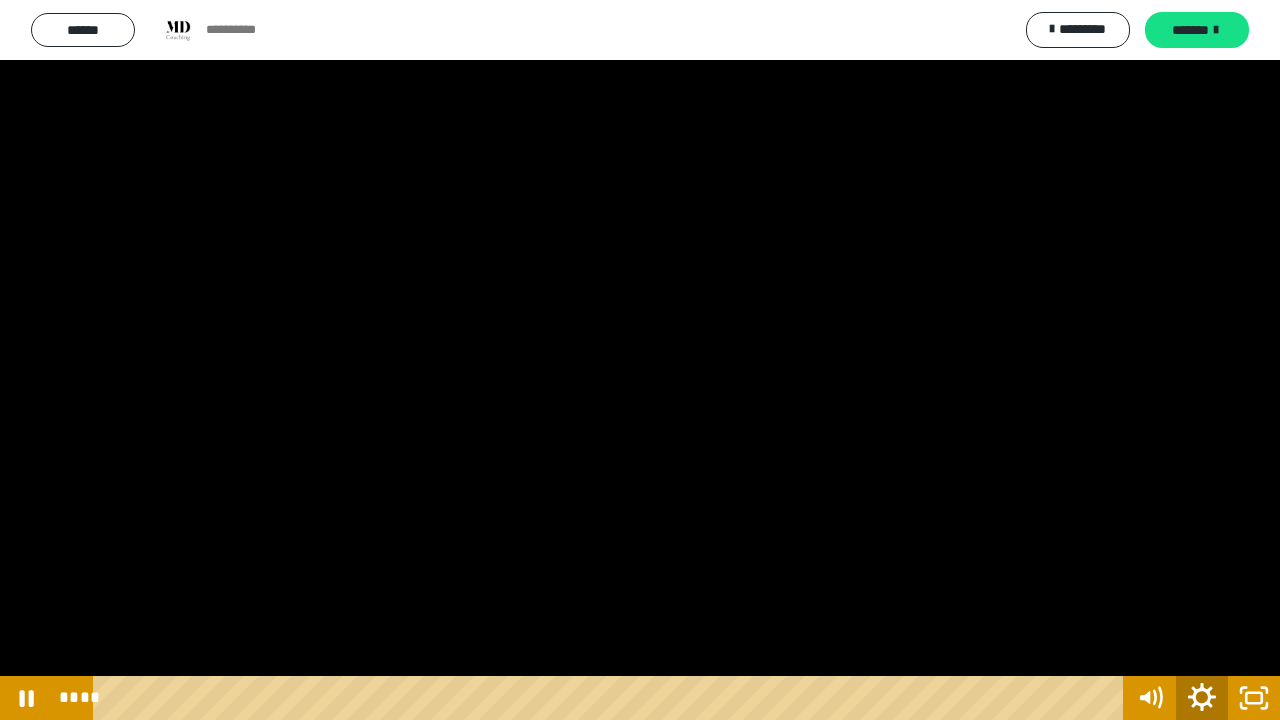 click 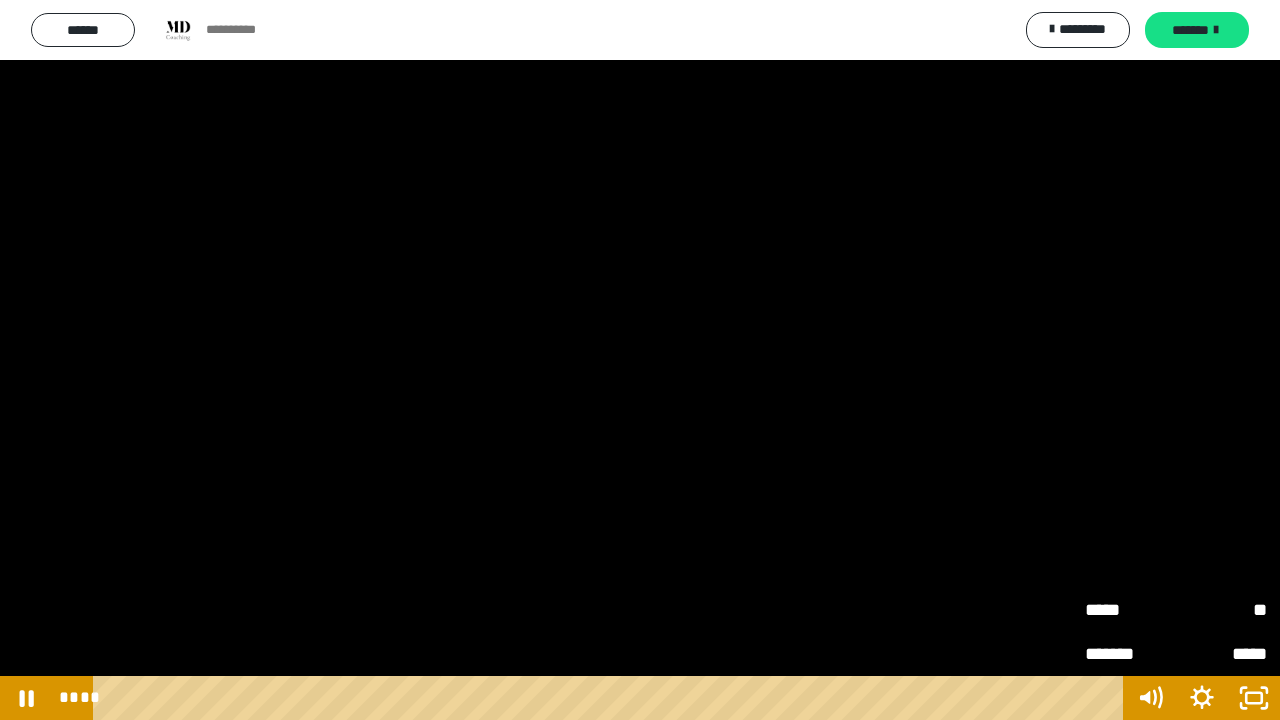 click on "**" at bounding box center [1221, 610] 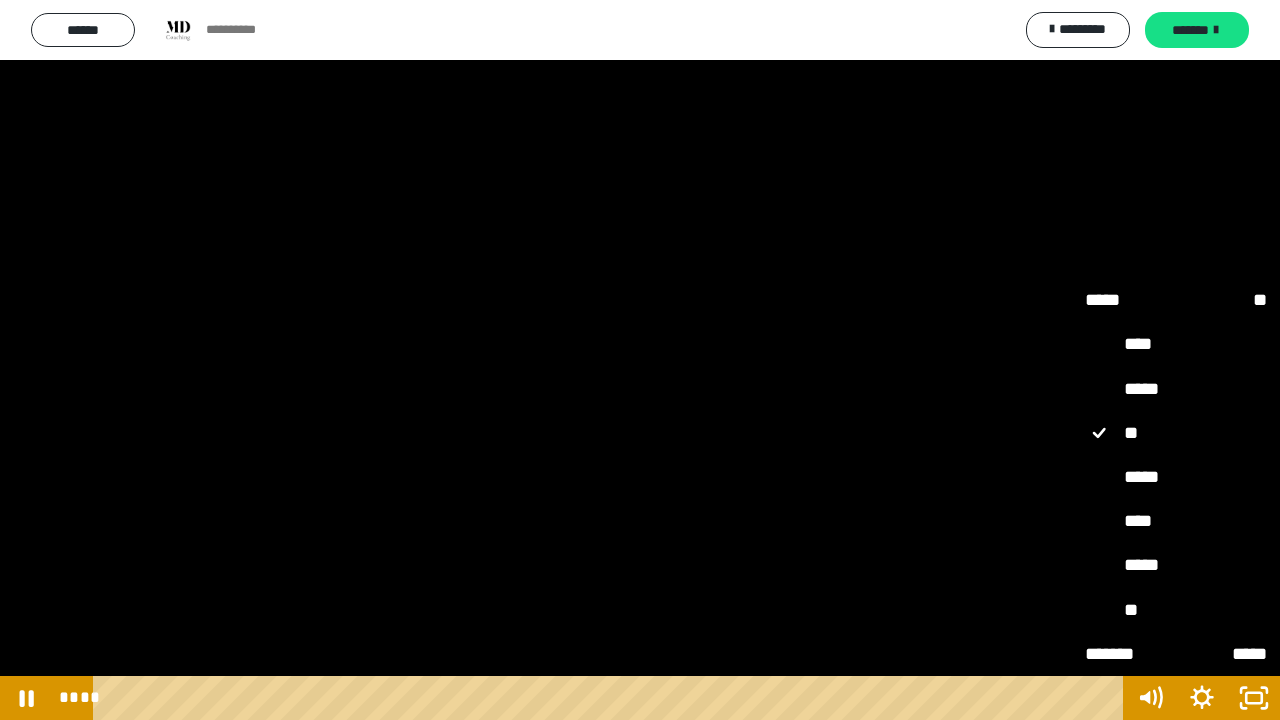 click on "*****" at bounding box center (1176, 477) 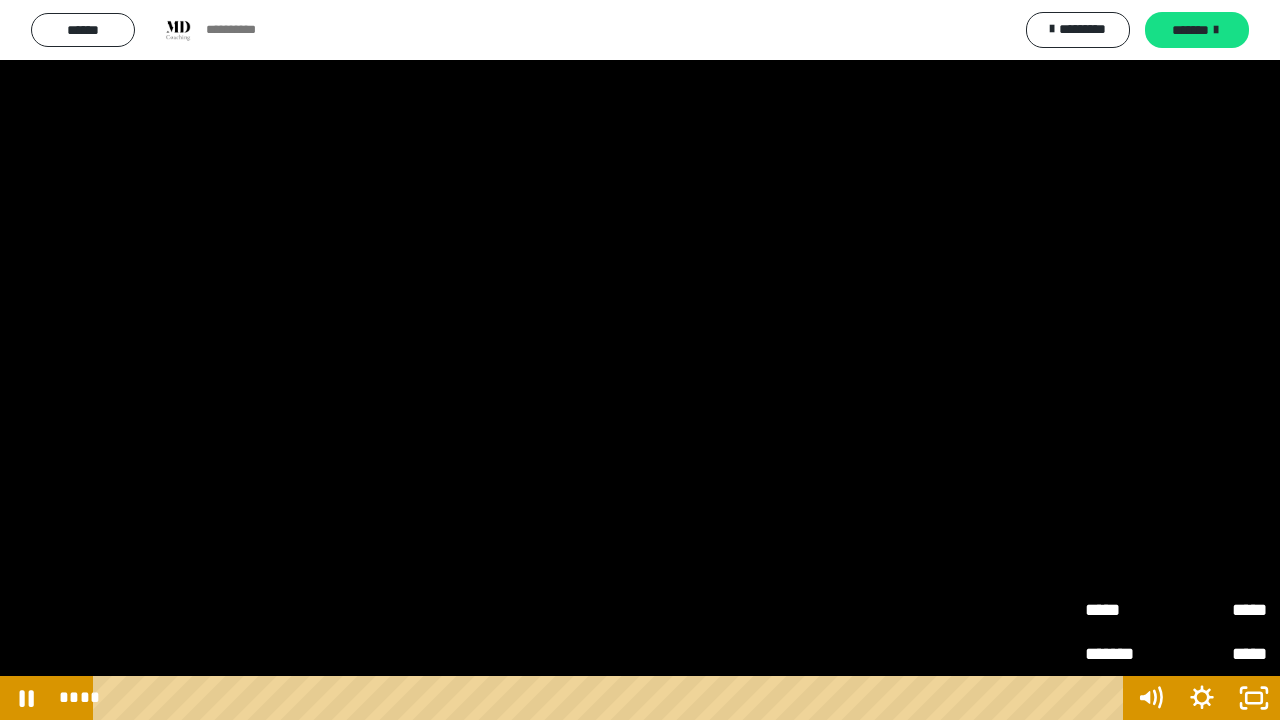 click at bounding box center [640, 360] 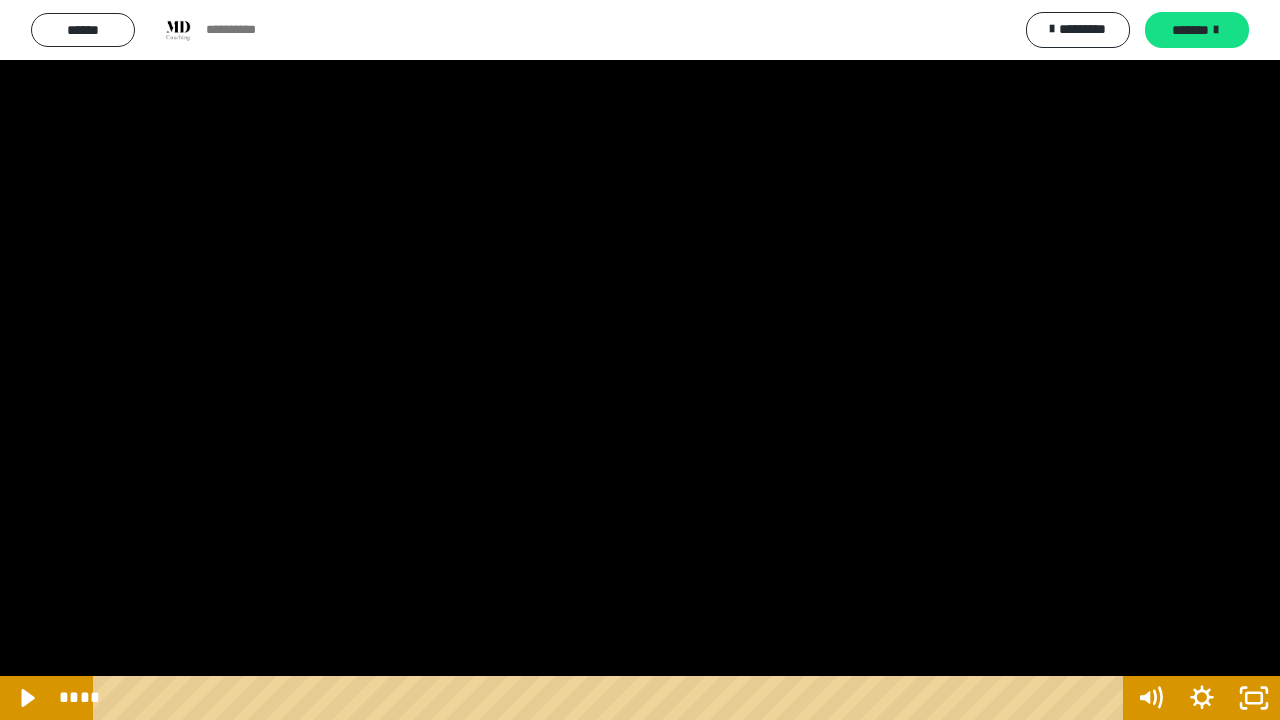 click at bounding box center (640, 360) 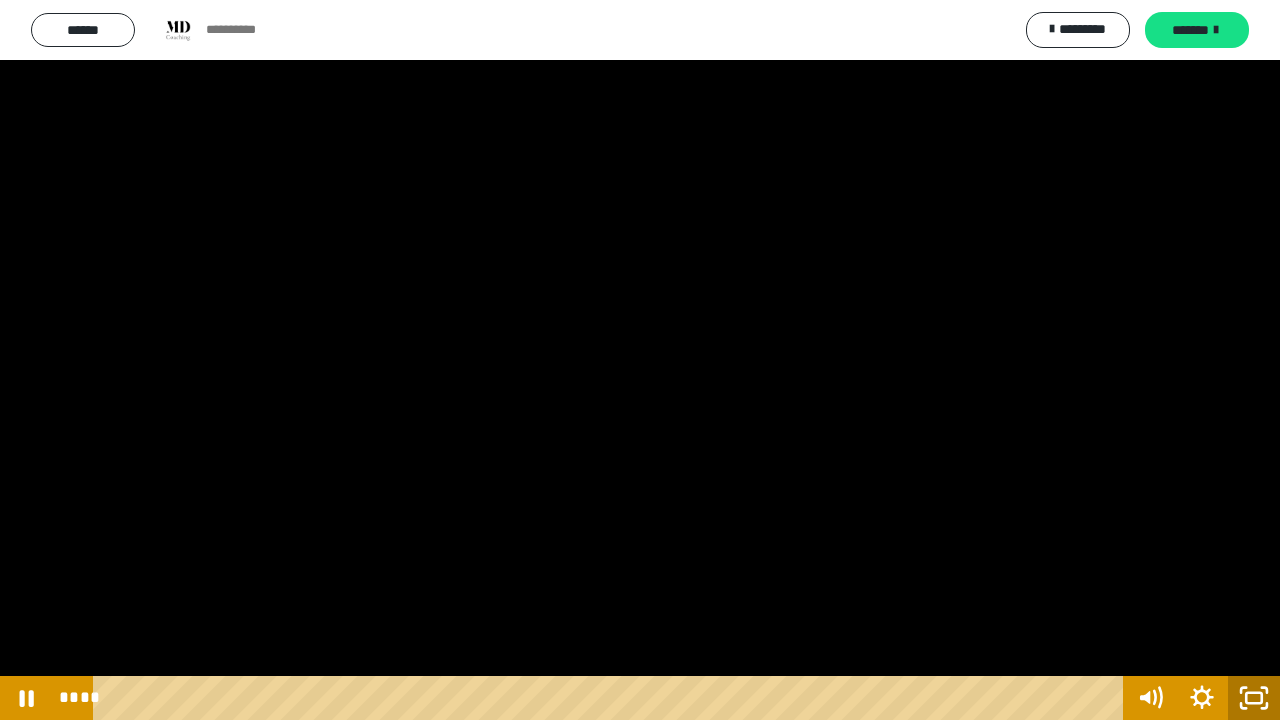 click at bounding box center [640, 360] 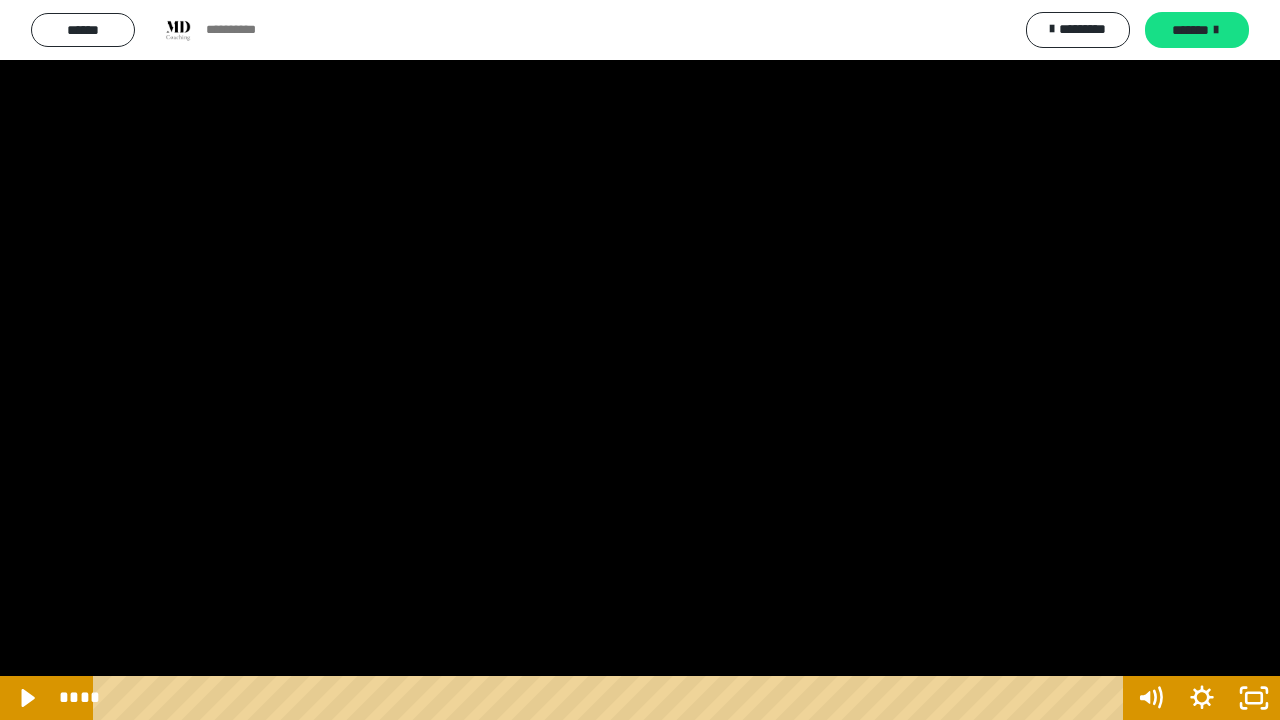 click at bounding box center [640, 360] 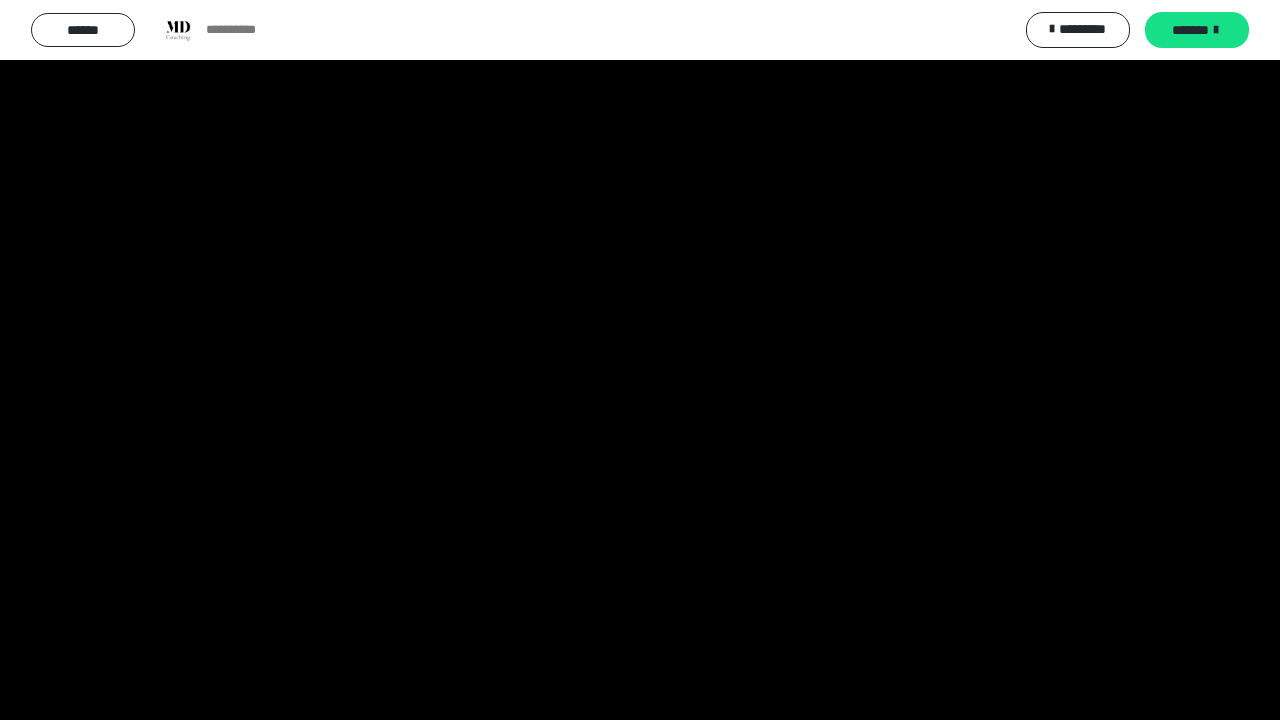 click at bounding box center (640, 360) 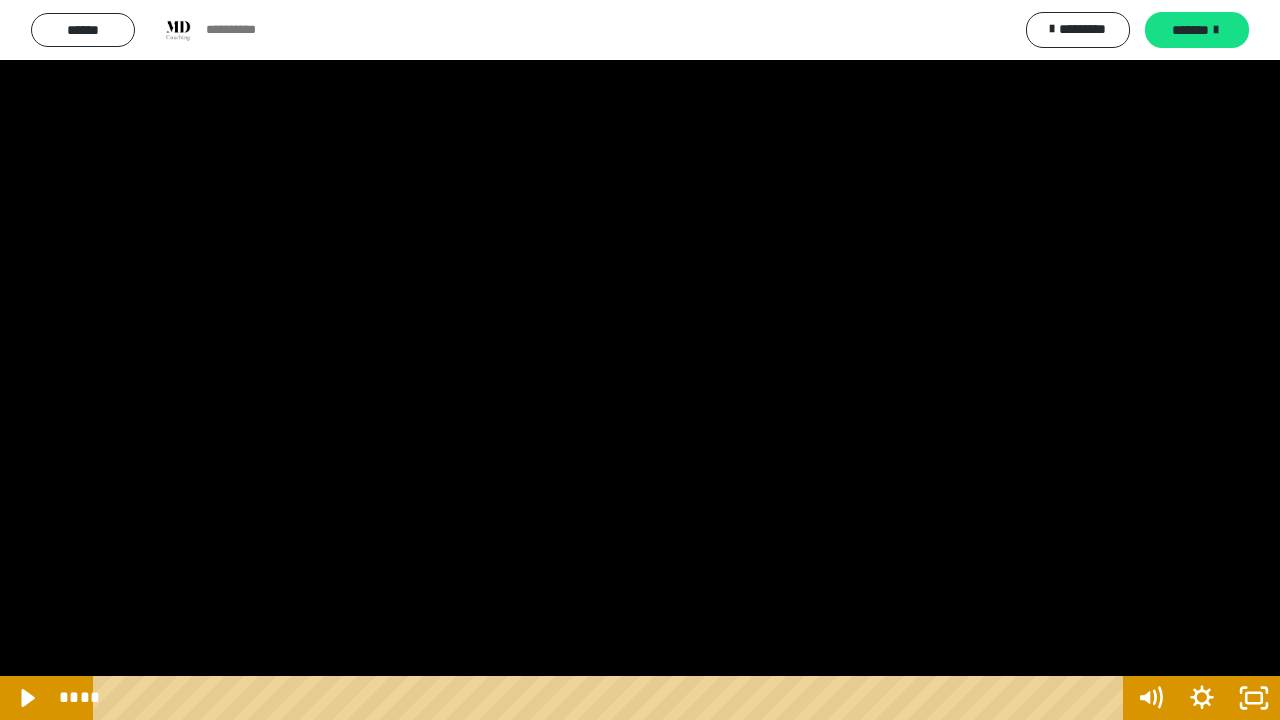 type 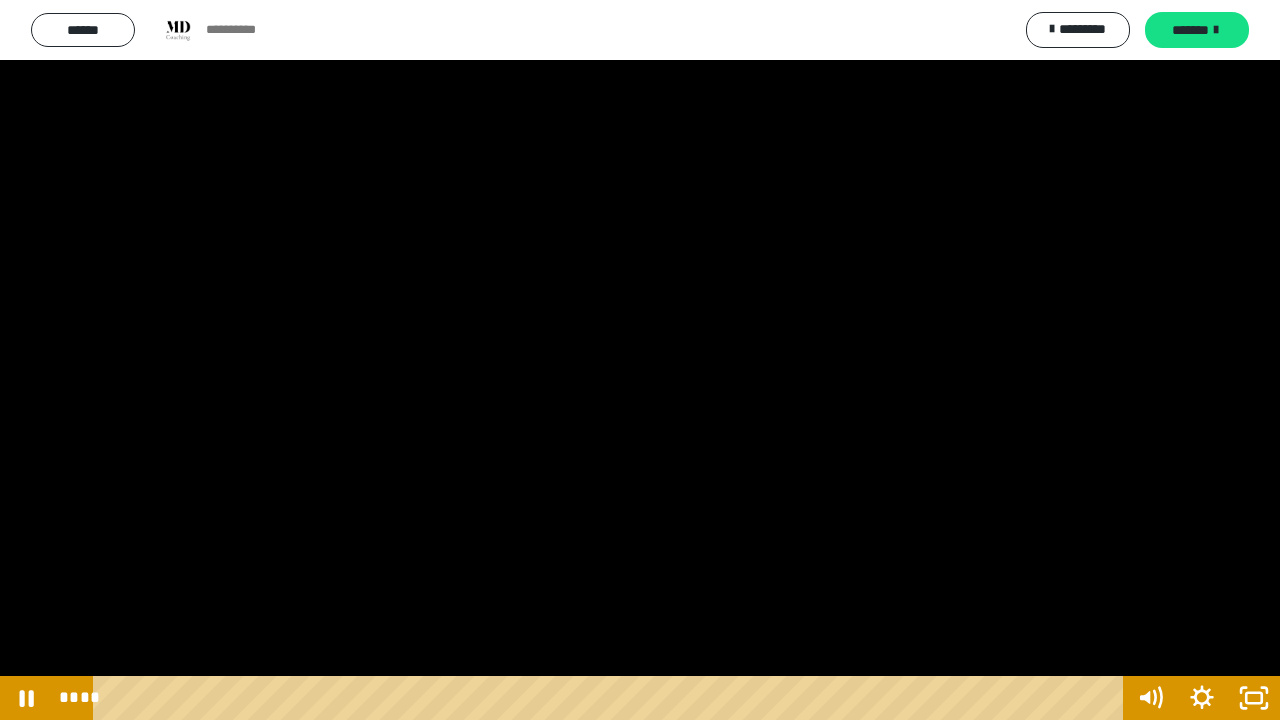 click at bounding box center (0, 0) 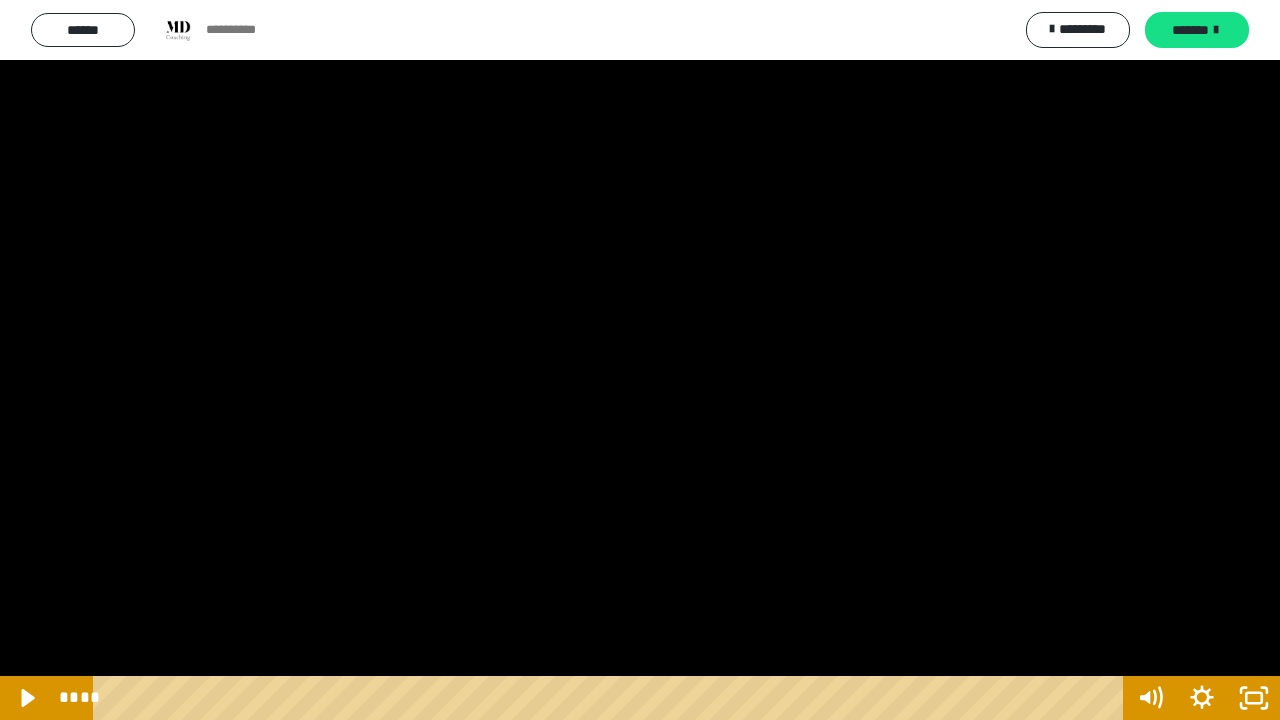 click at bounding box center (0, 0) 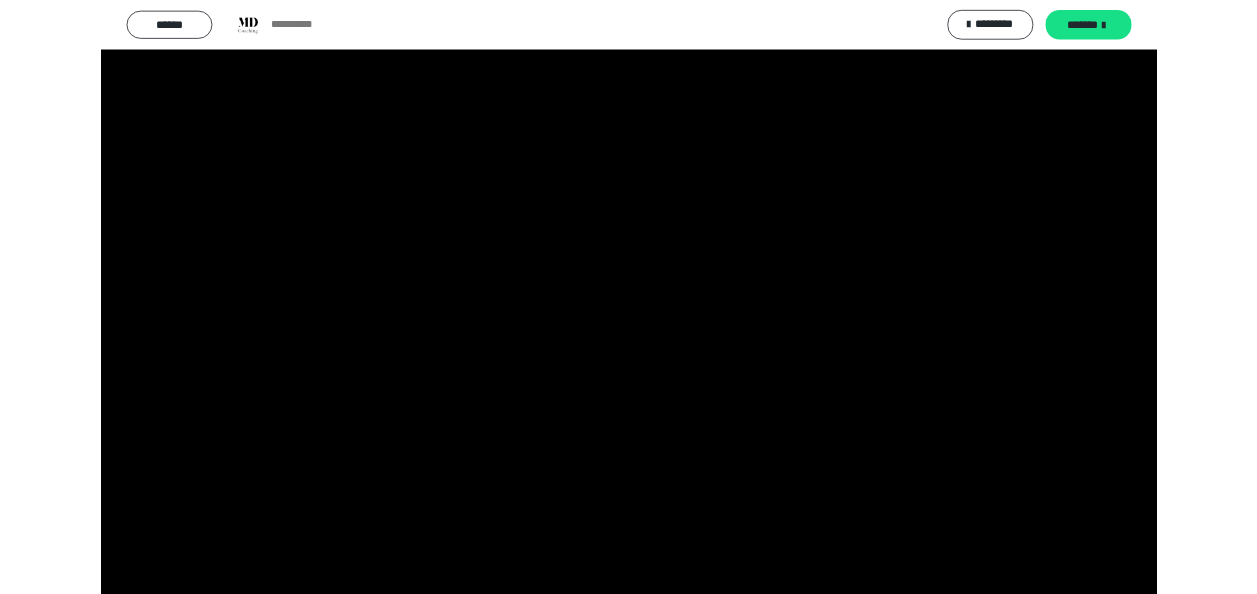 scroll, scrollTop: 693, scrollLeft: 0, axis: vertical 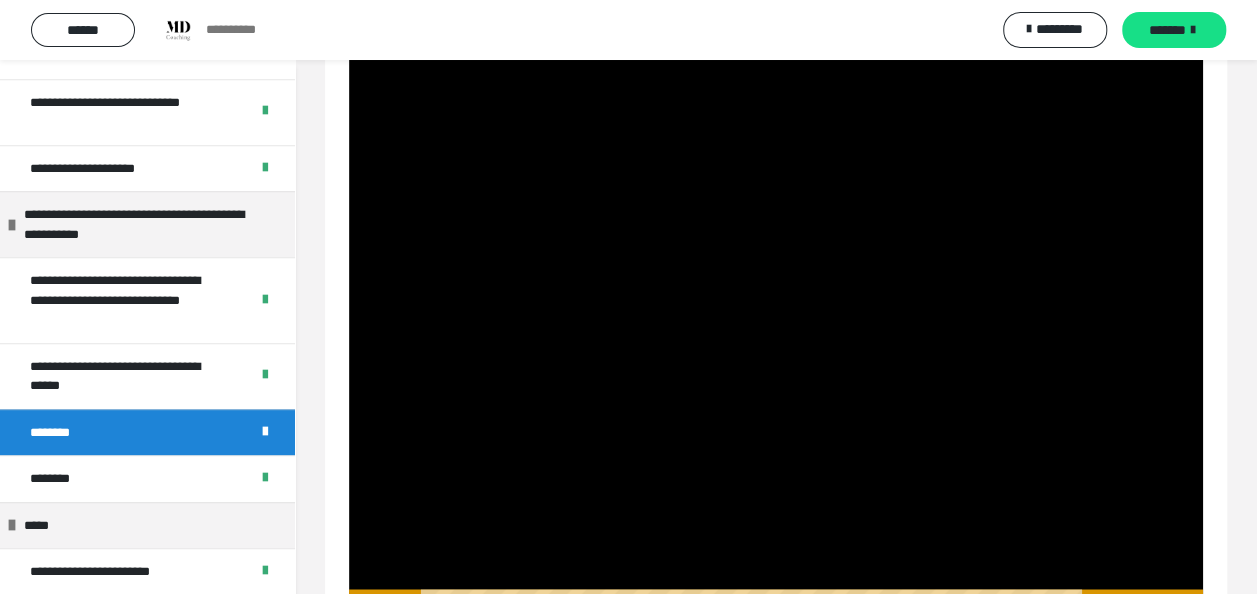 click at bounding box center [776, 302] 